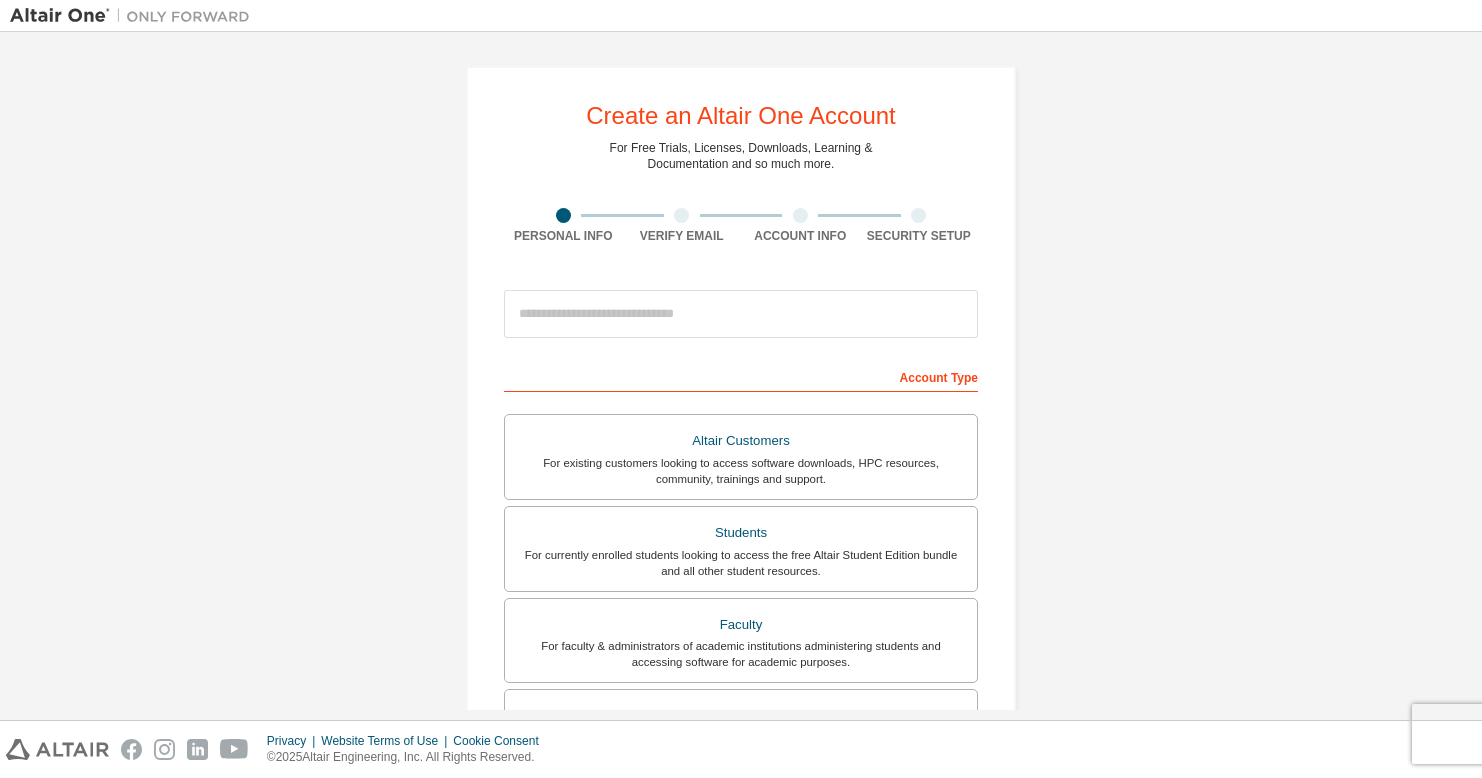 scroll, scrollTop: 0, scrollLeft: 0, axis: both 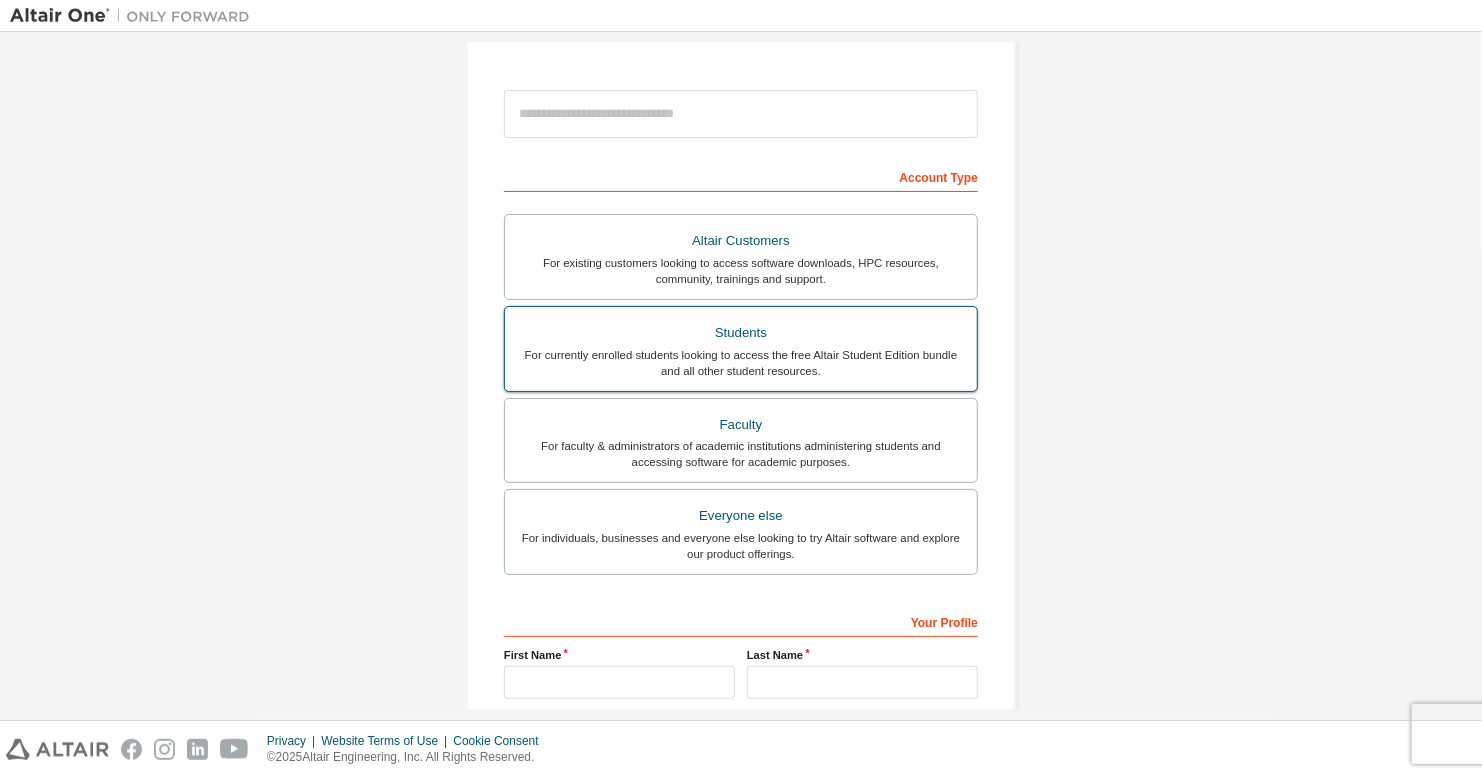 click on "For currently enrolled students looking to access the free Altair Student Edition bundle and all other student resources." at bounding box center [741, 363] 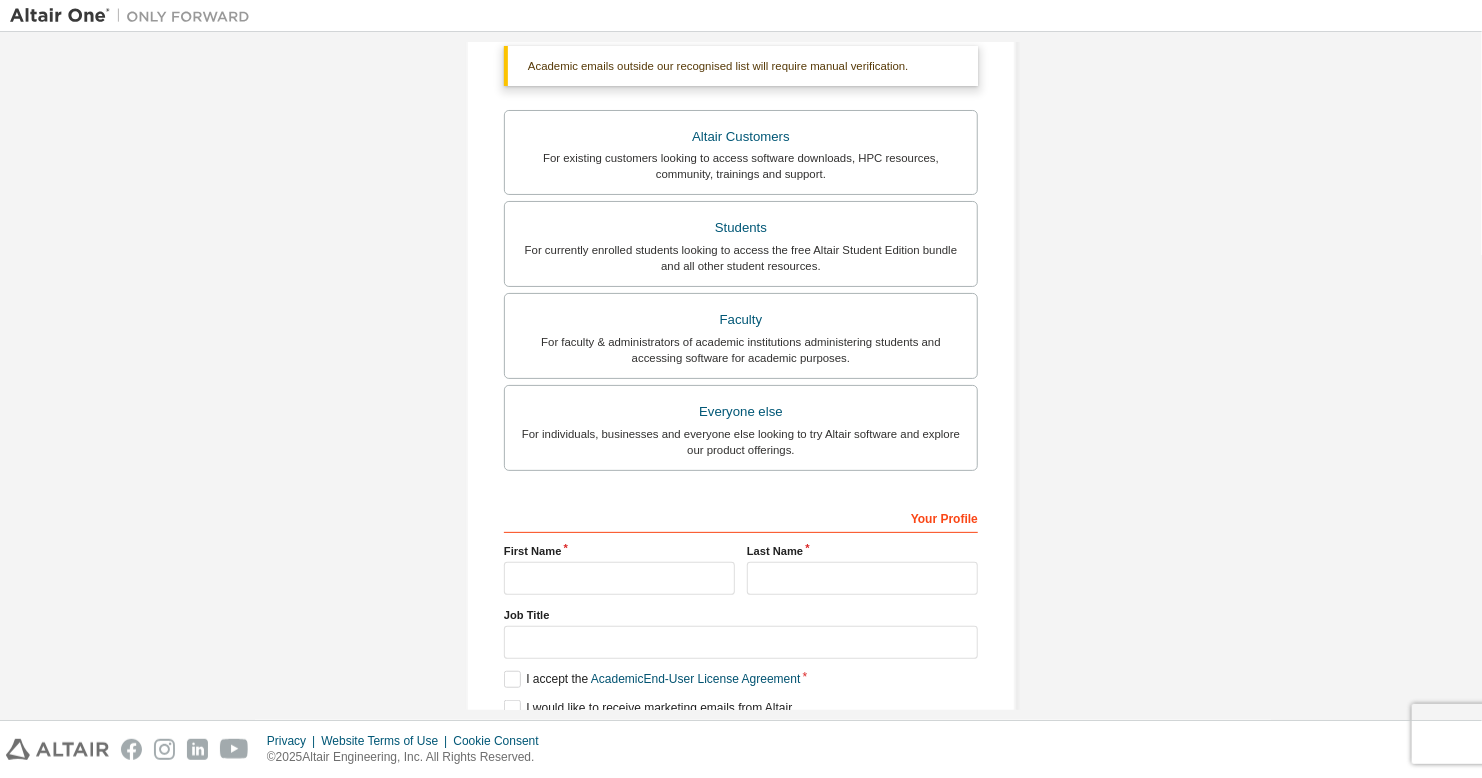 scroll, scrollTop: 438, scrollLeft: 0, axis: vertical 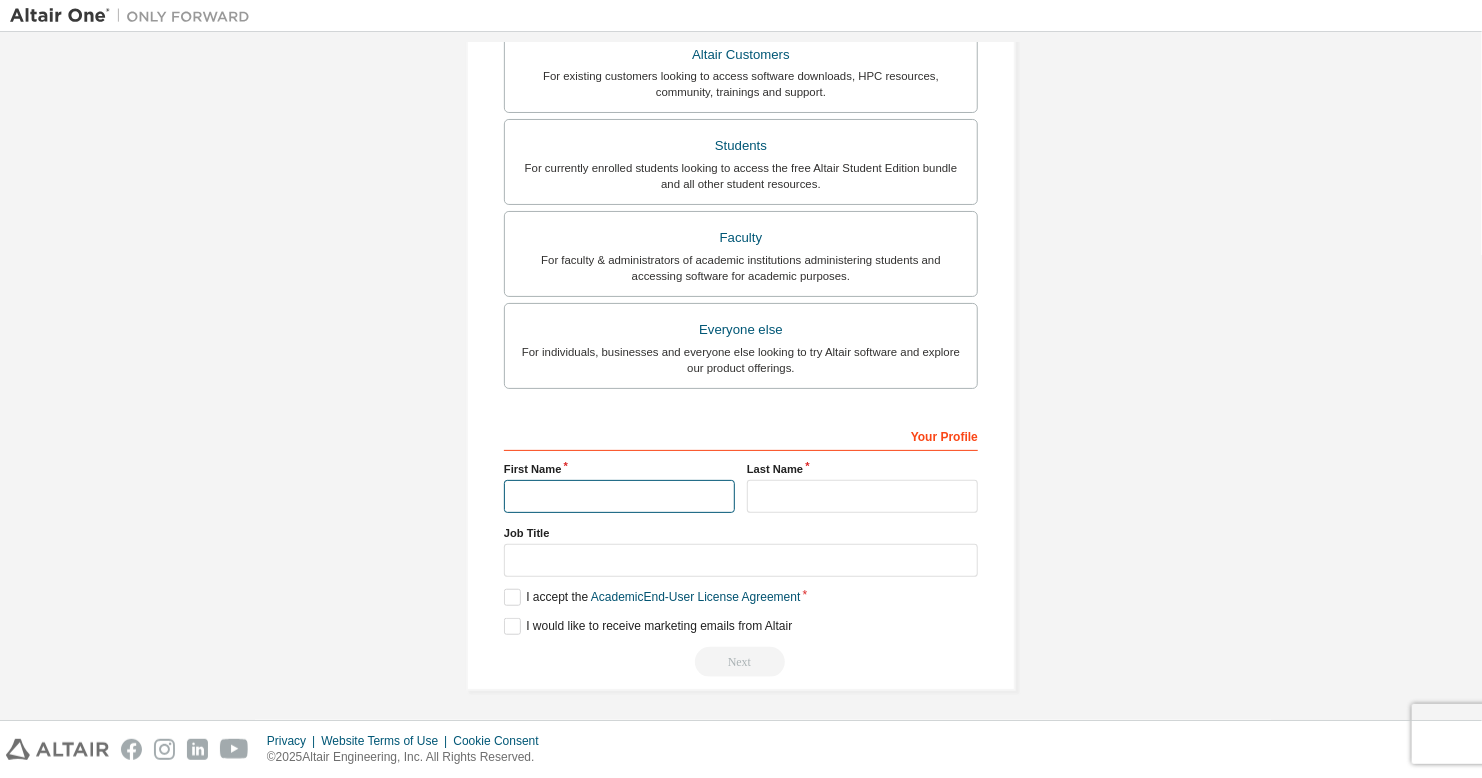 click at bounding box center [619, 496] 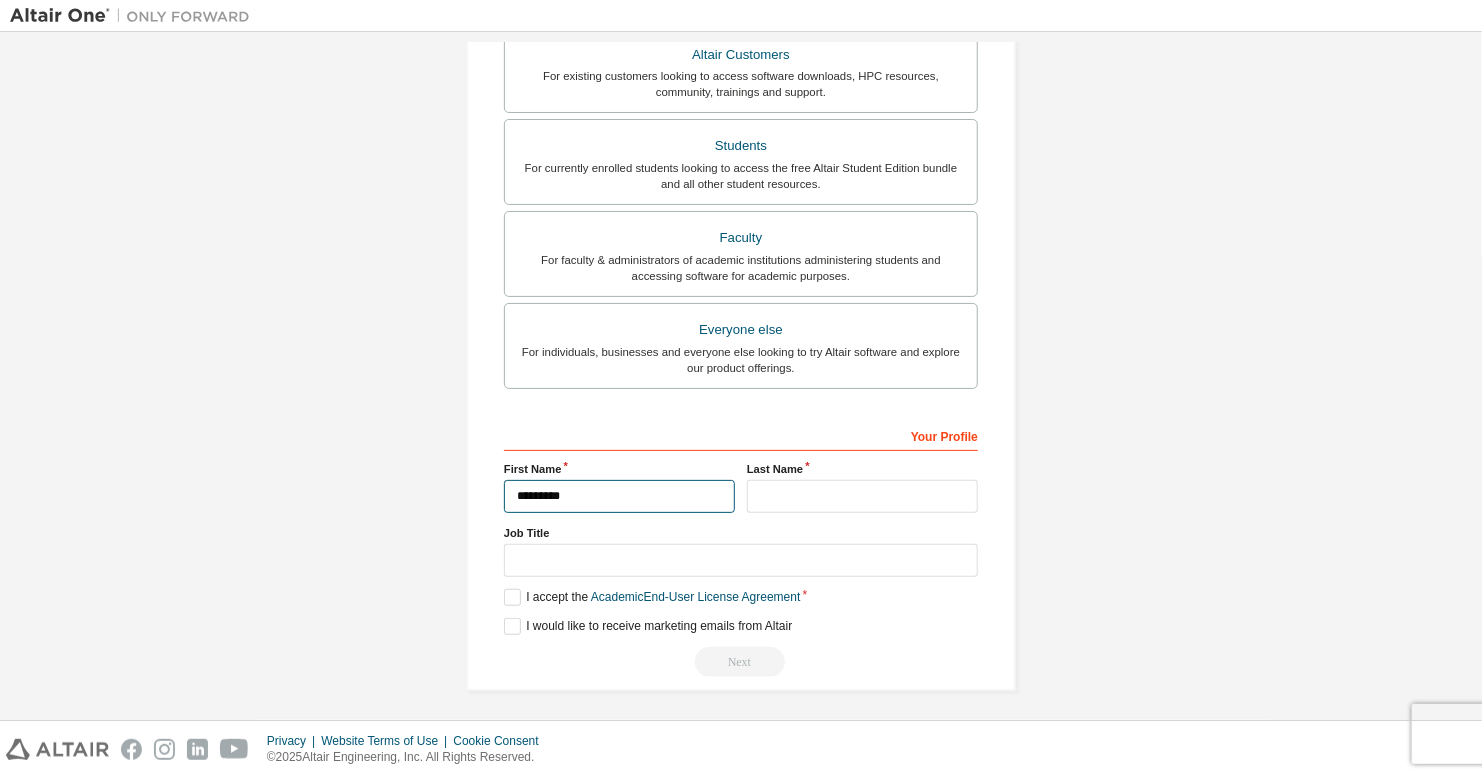 type on "*********" 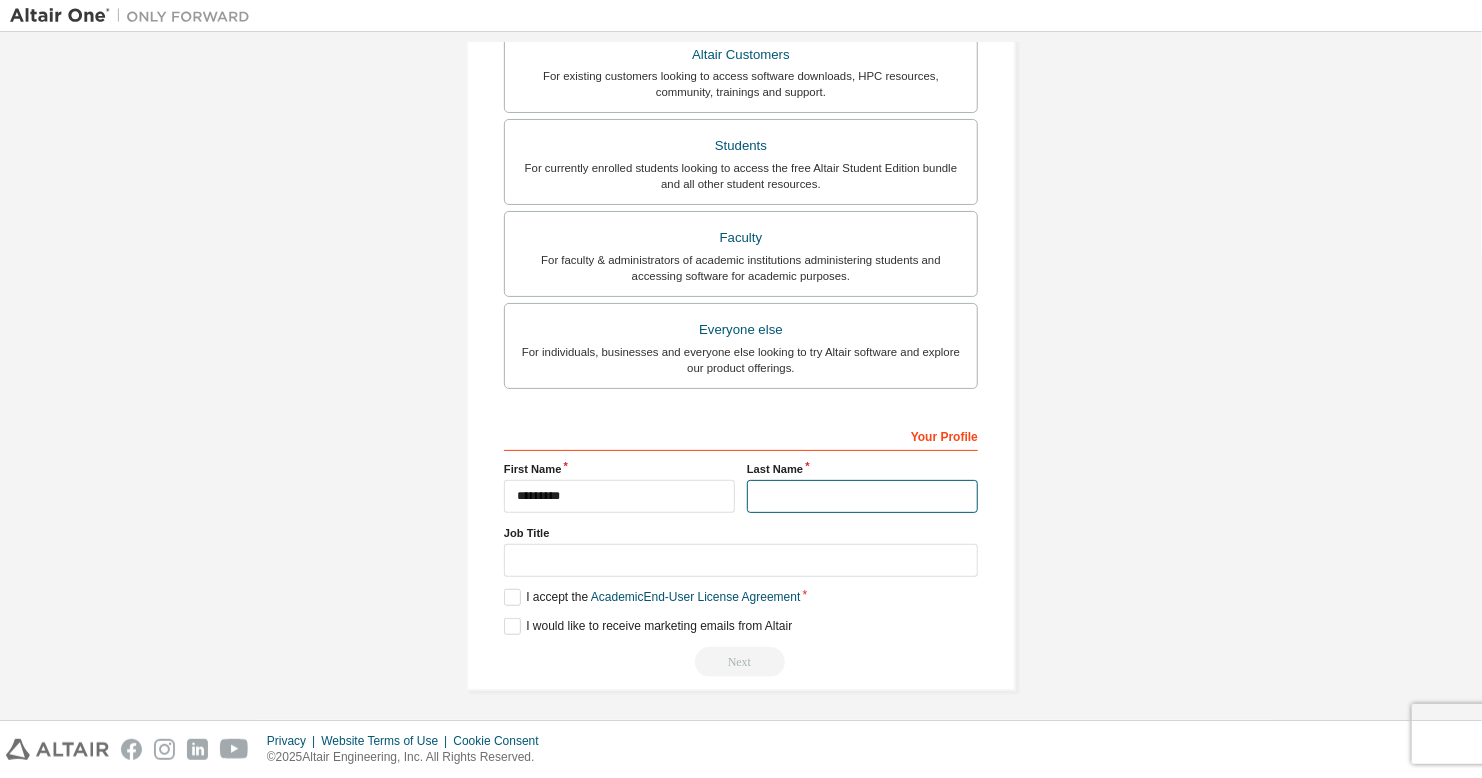 click at bounding box center (862, 496) 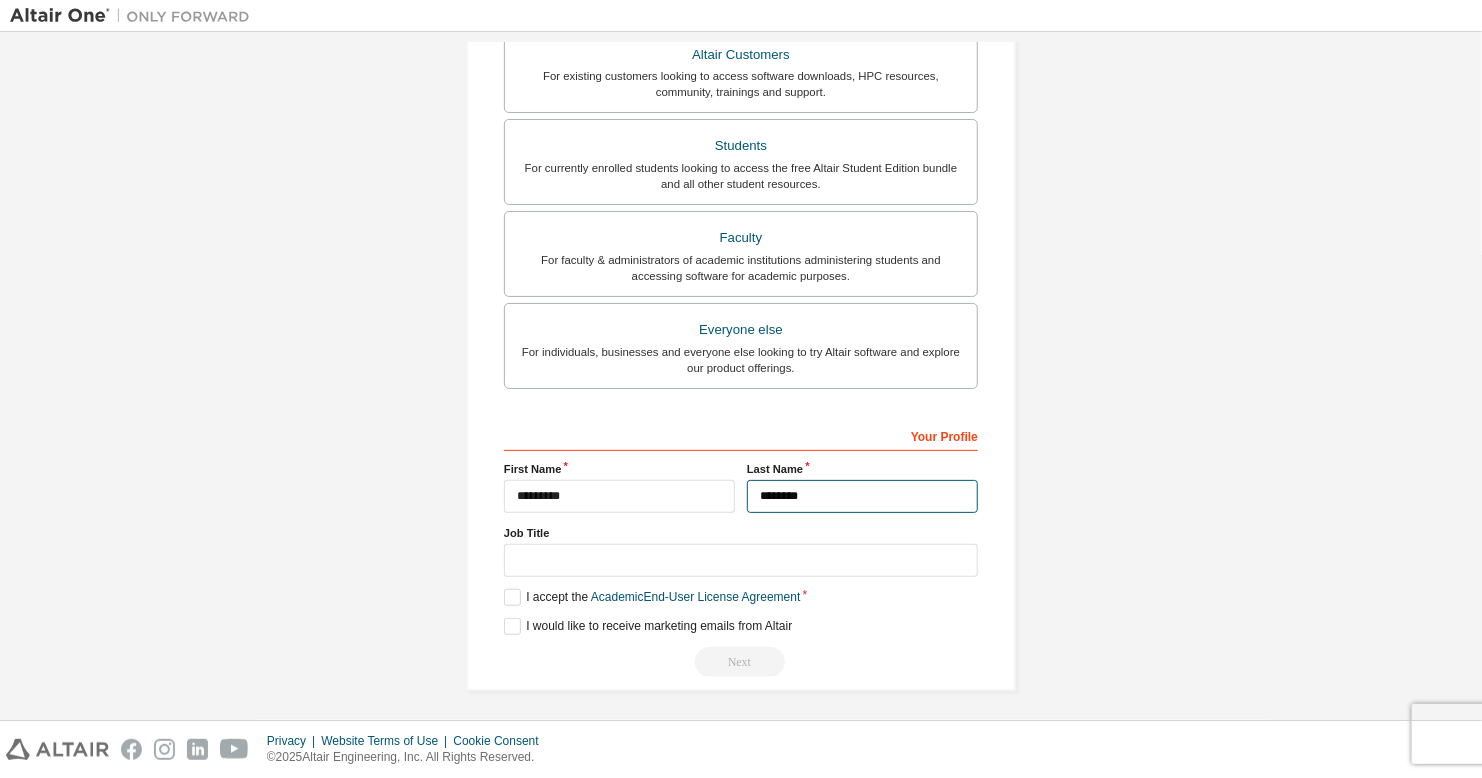type on "********" 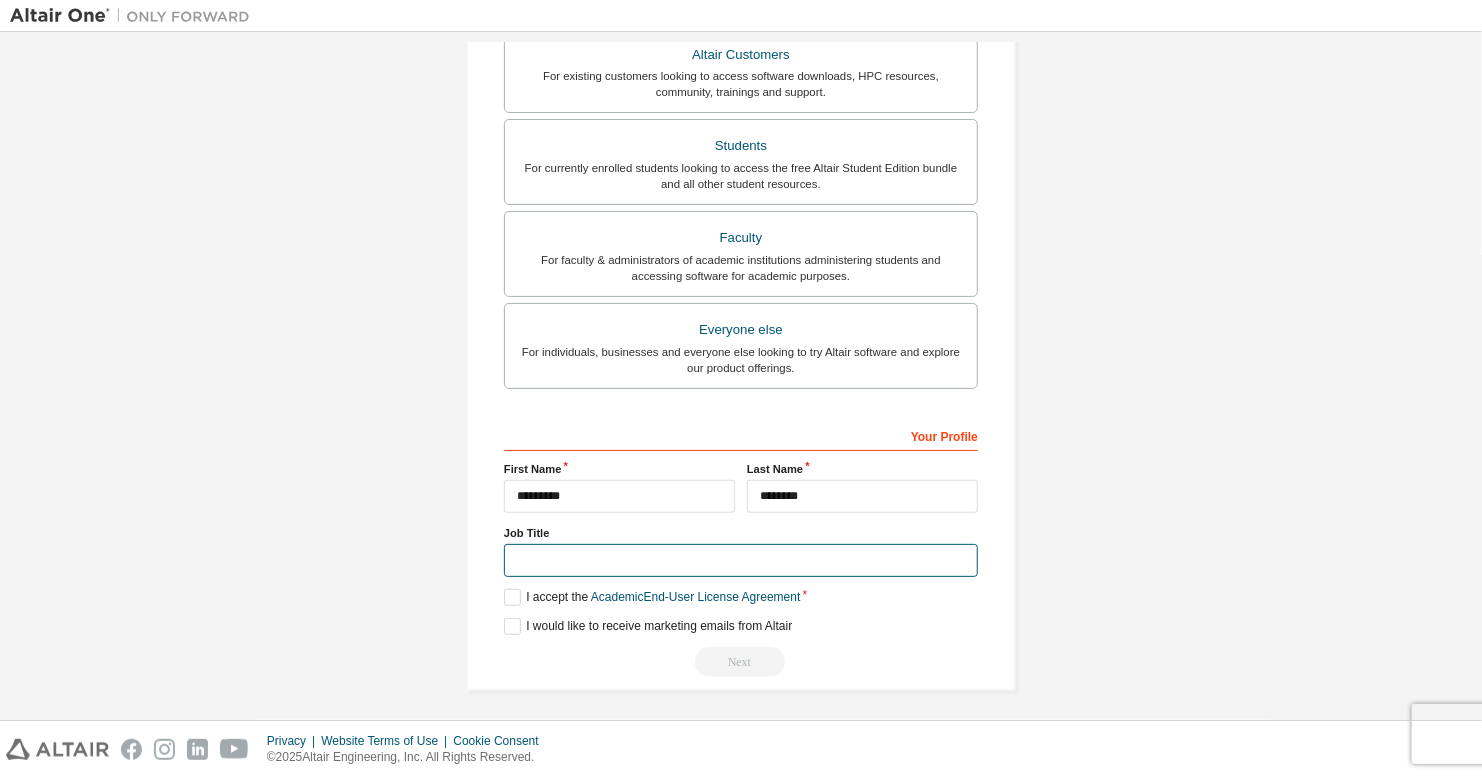 click at bounding box center (741, 560) 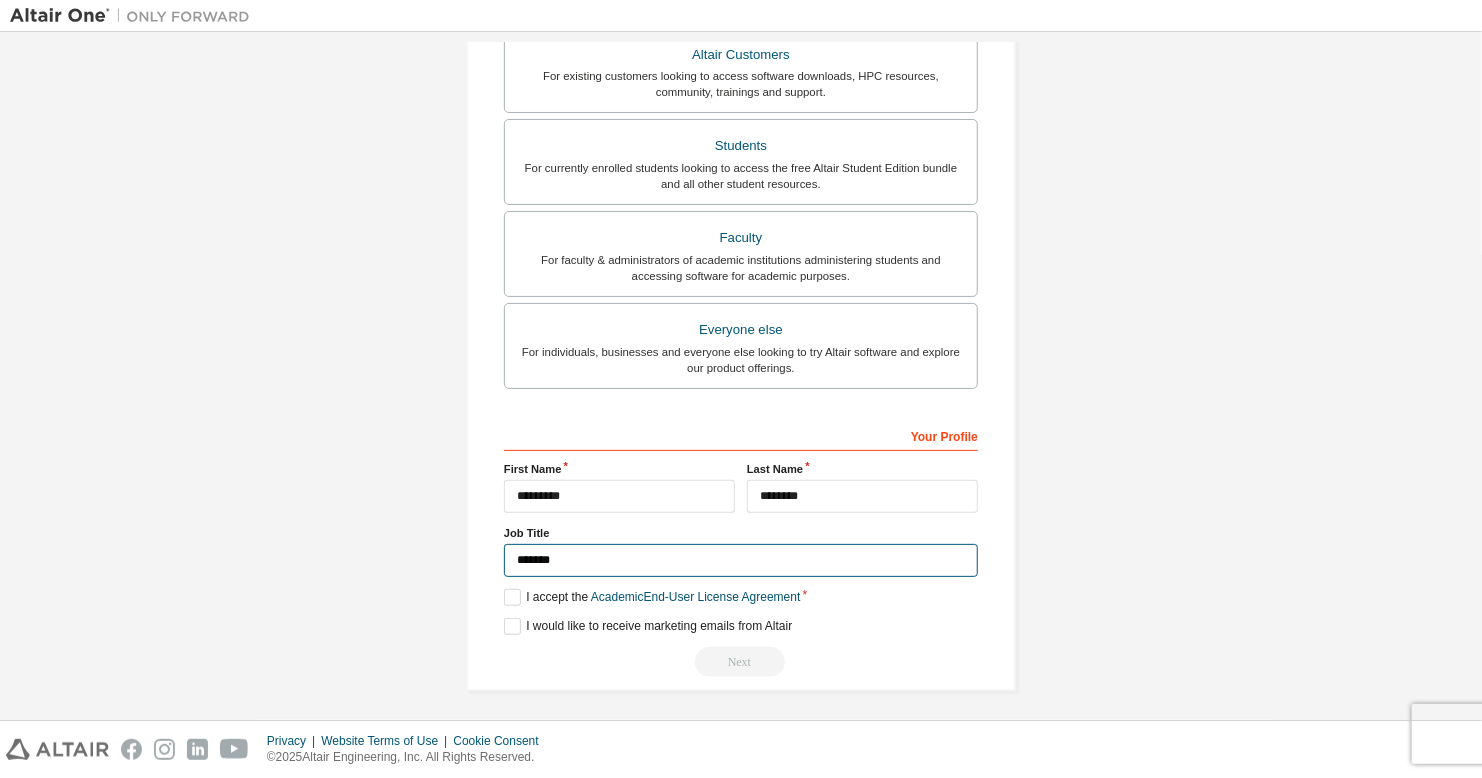 click on "*******" at bounding box center [741, 560] 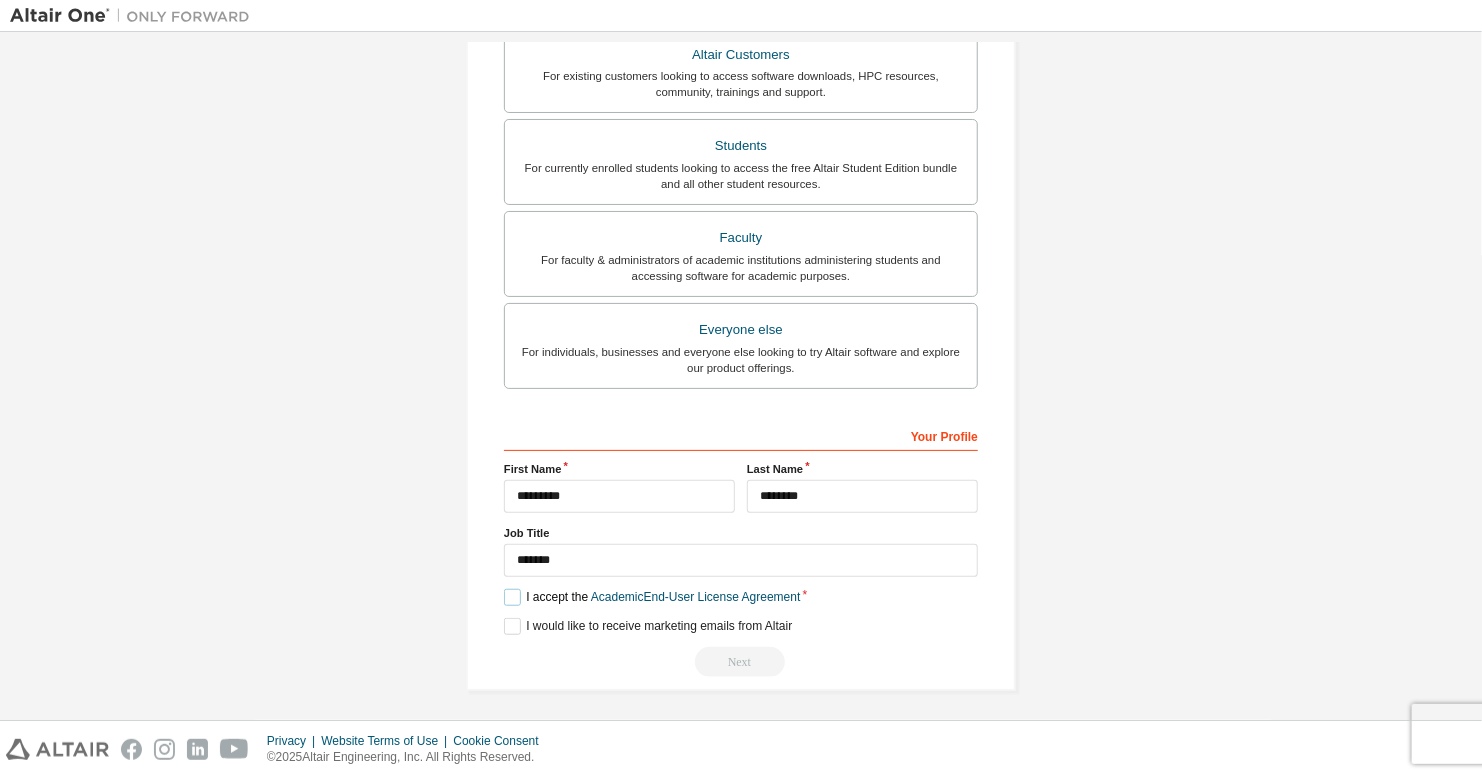 click on "I accept the   Academic   End-User License Agreement" at bounding box center [652, 597] 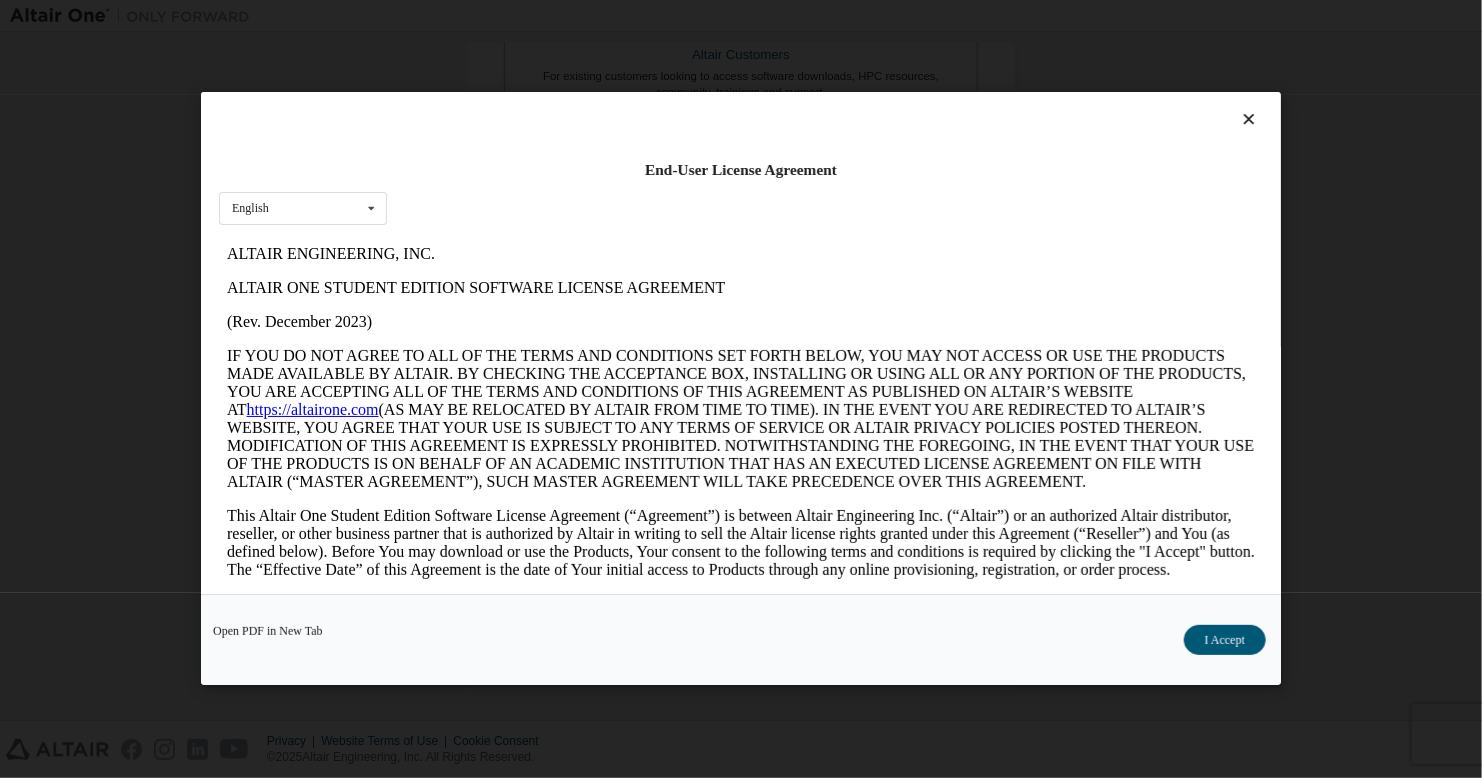scroll, scrollTop: 0, scrollLeft: 0, axis: both 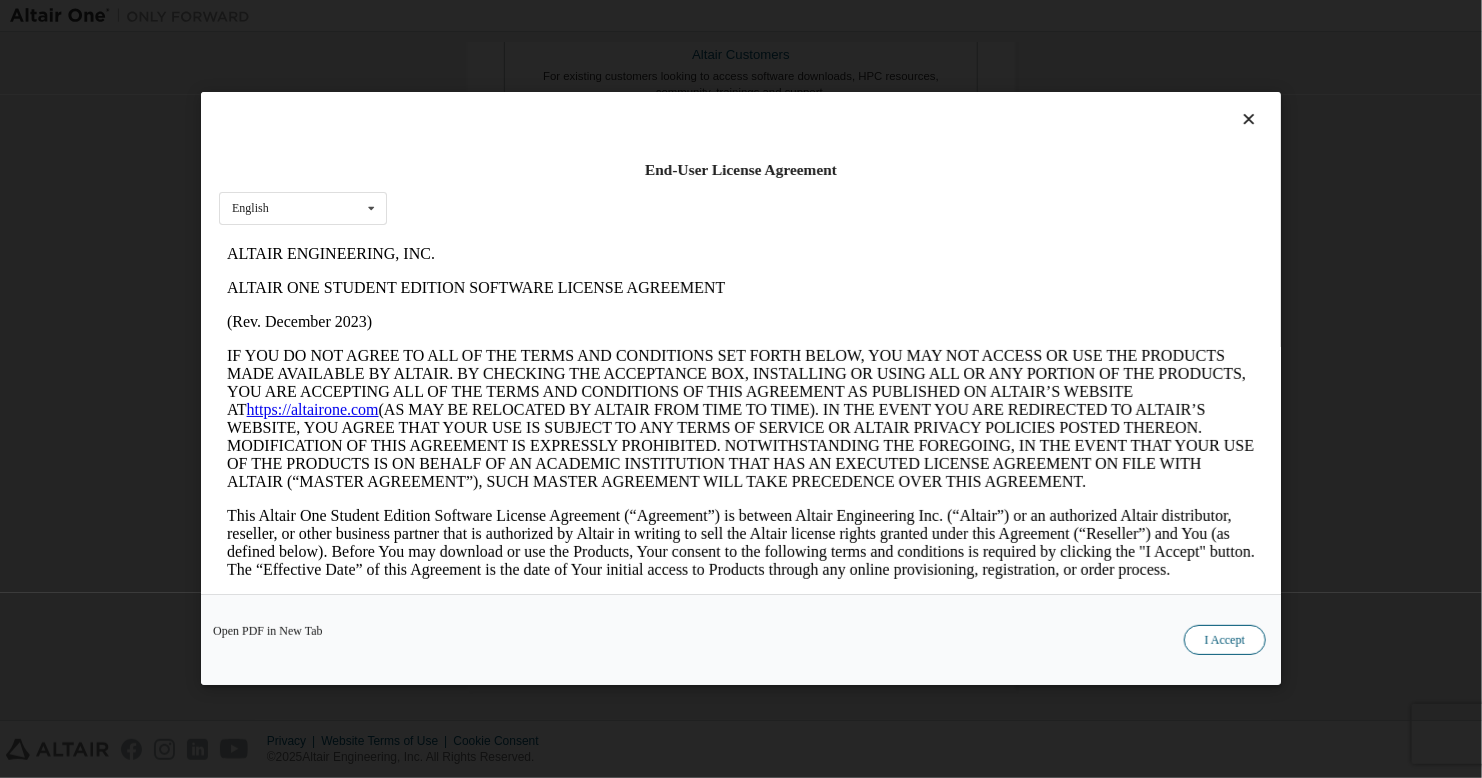 click on "I Accept" at bounding box center (1225, 641) 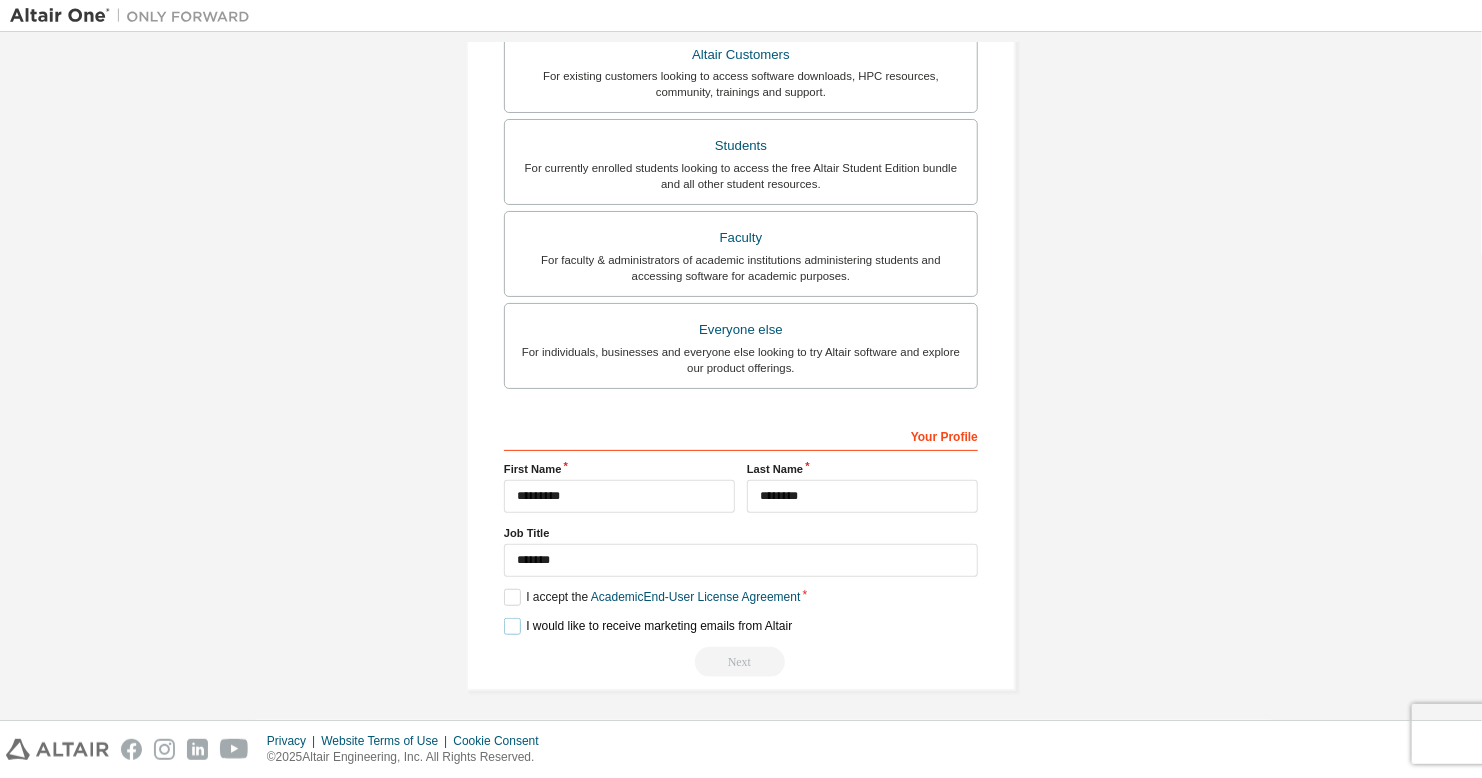 click on "I would like to receive marketing emails from Altair" at bounding box center (648, 626) 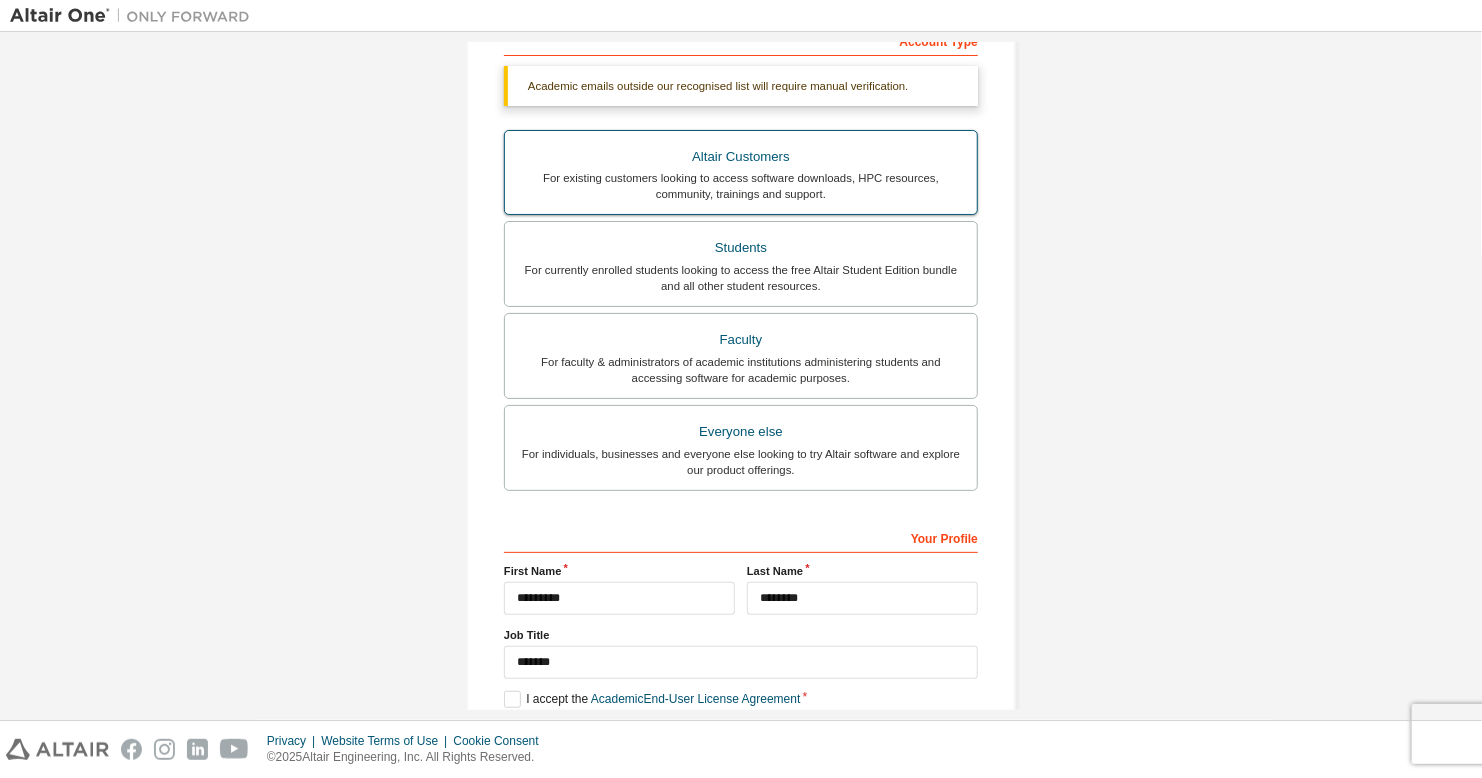 scroll, scrollTop: 38, scrollLeft: 0, axis: vertical 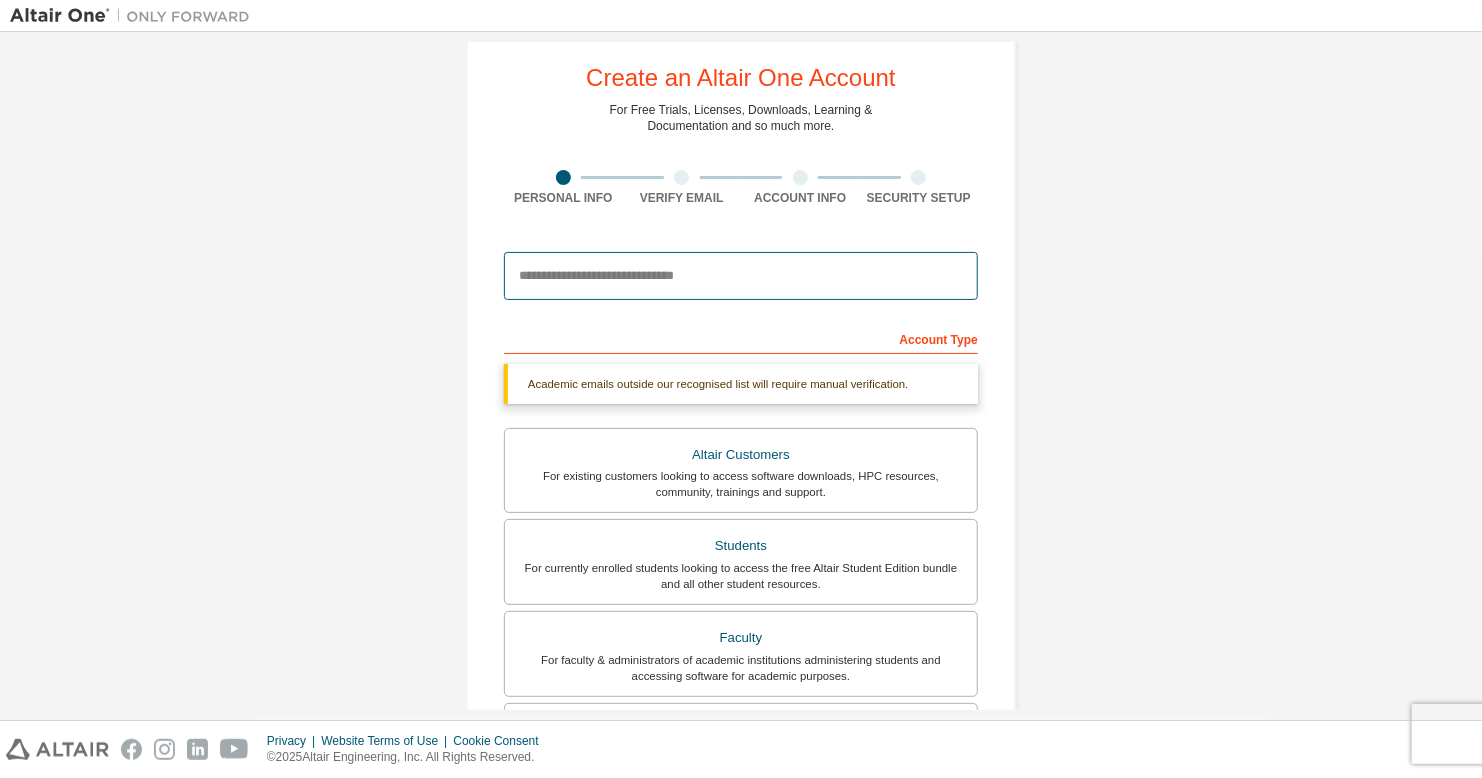 click at bounding box center (741, 276) 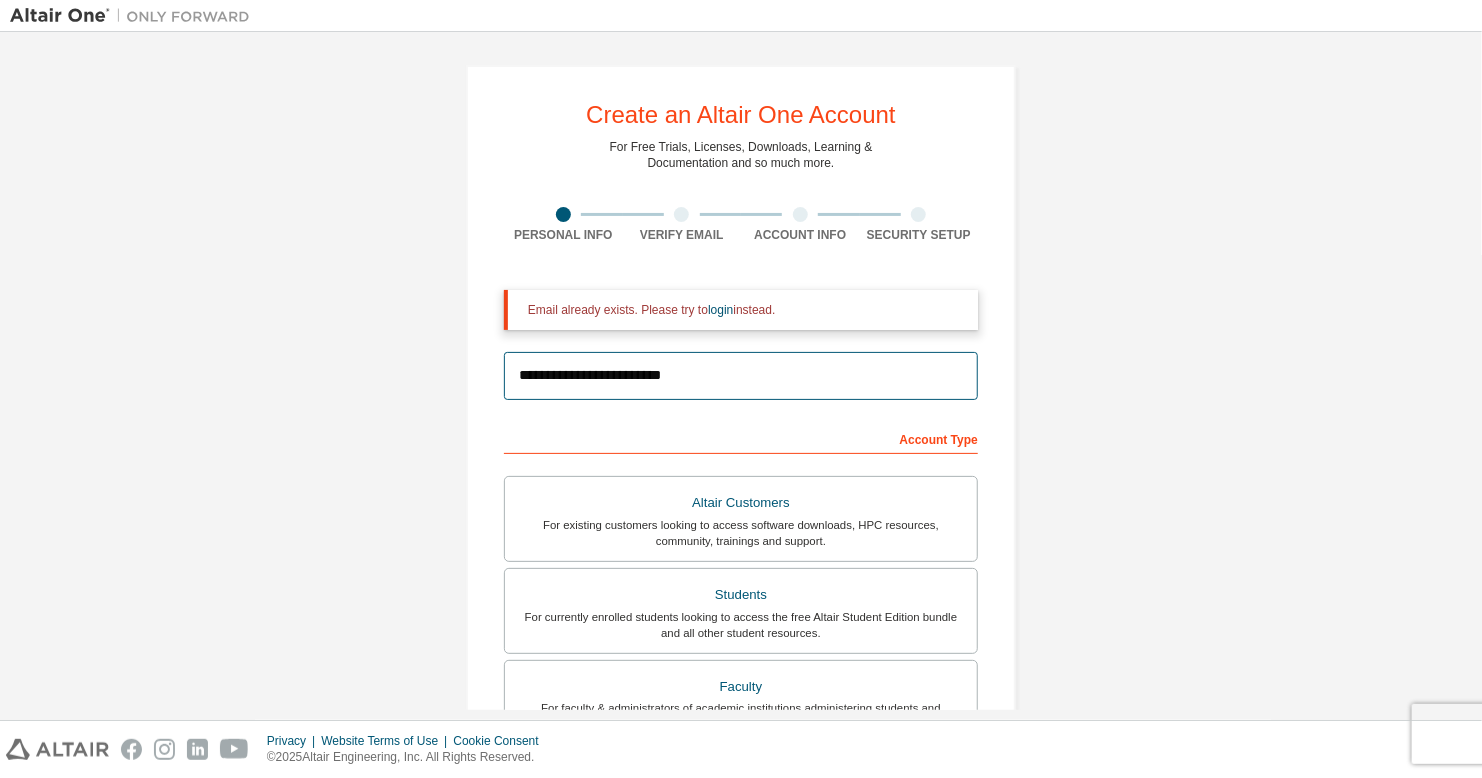 scroll, scrollTop: 0, scrollLeft: 0, axis: both 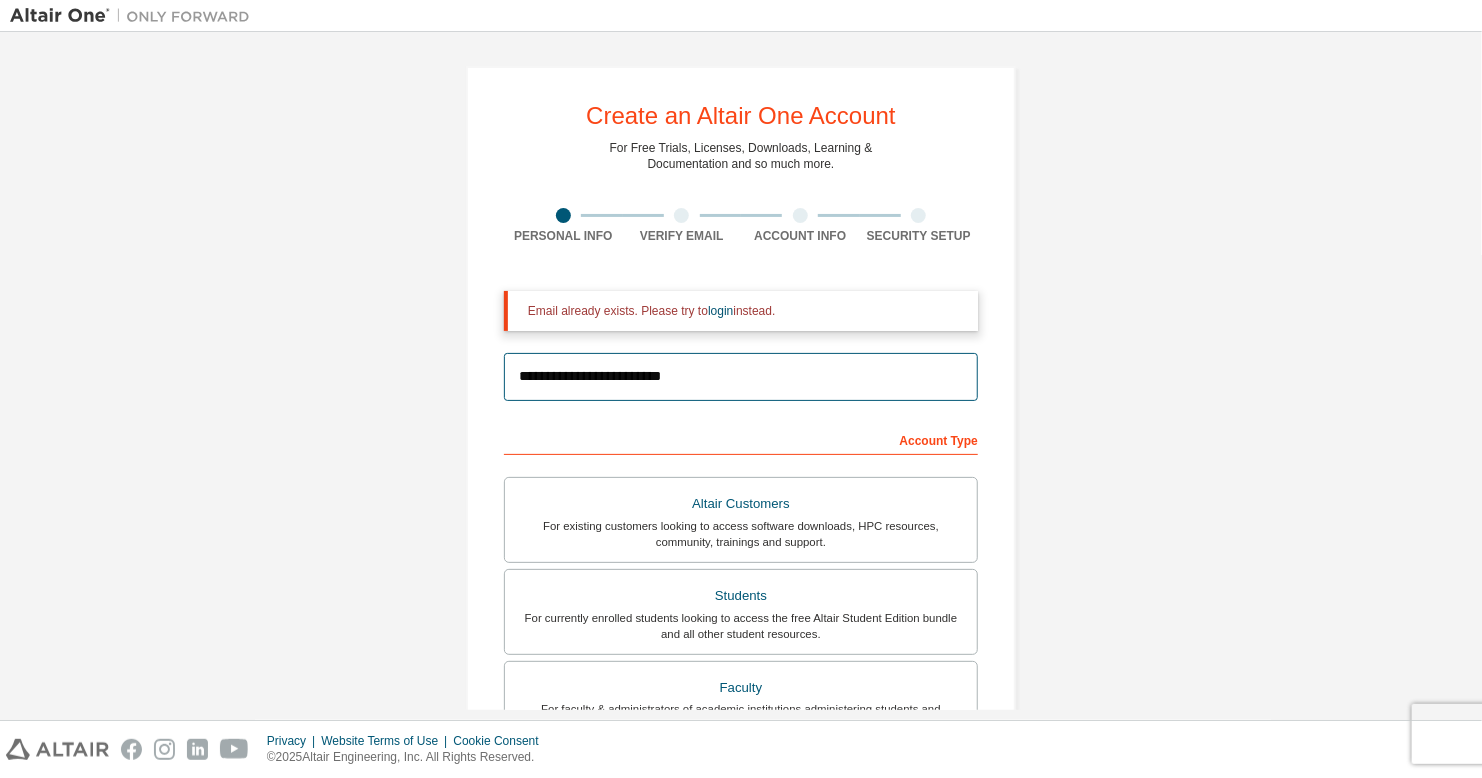 click on "**********" at bounding box center [741, 377] 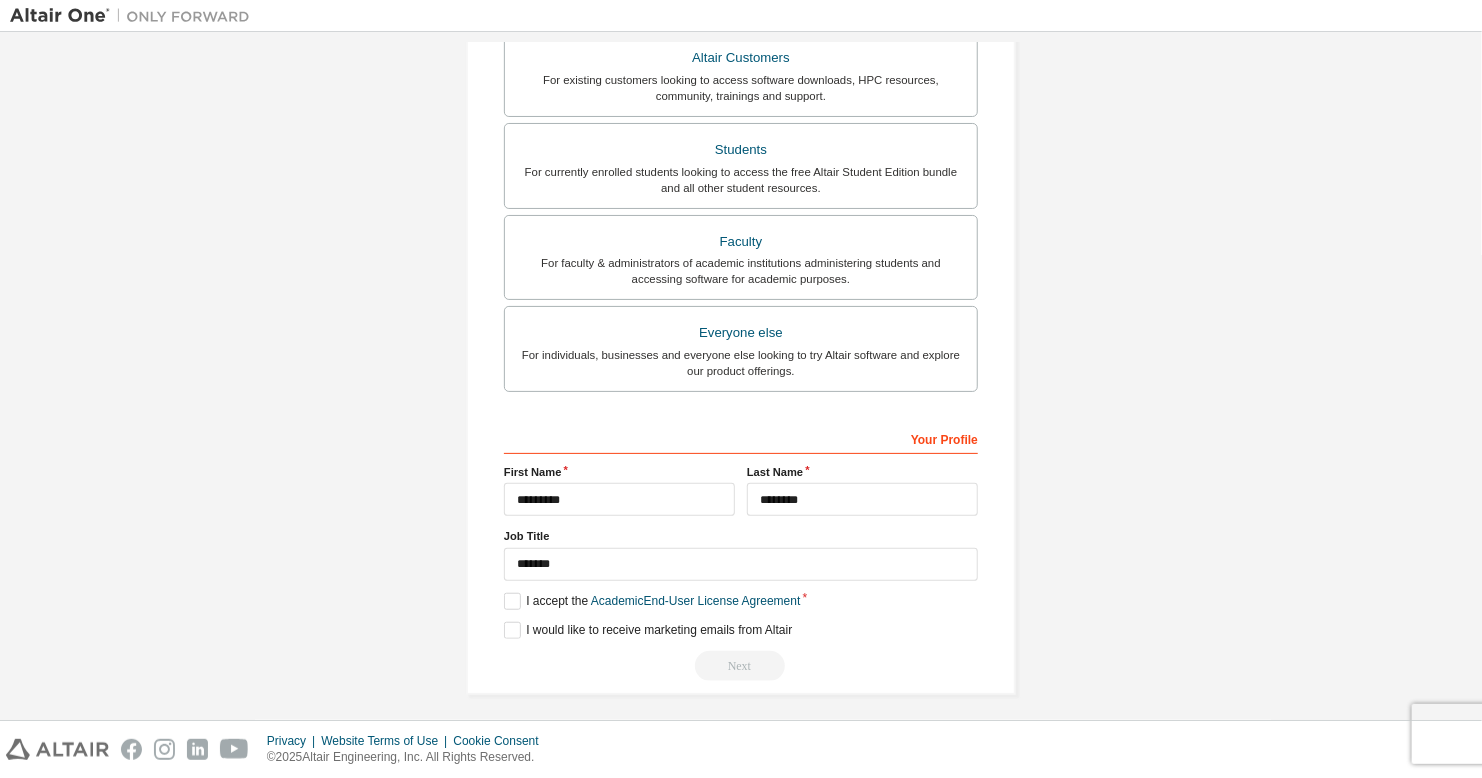 scroll, scrollTop: 449, scrollLeft: 0, axis: vertical 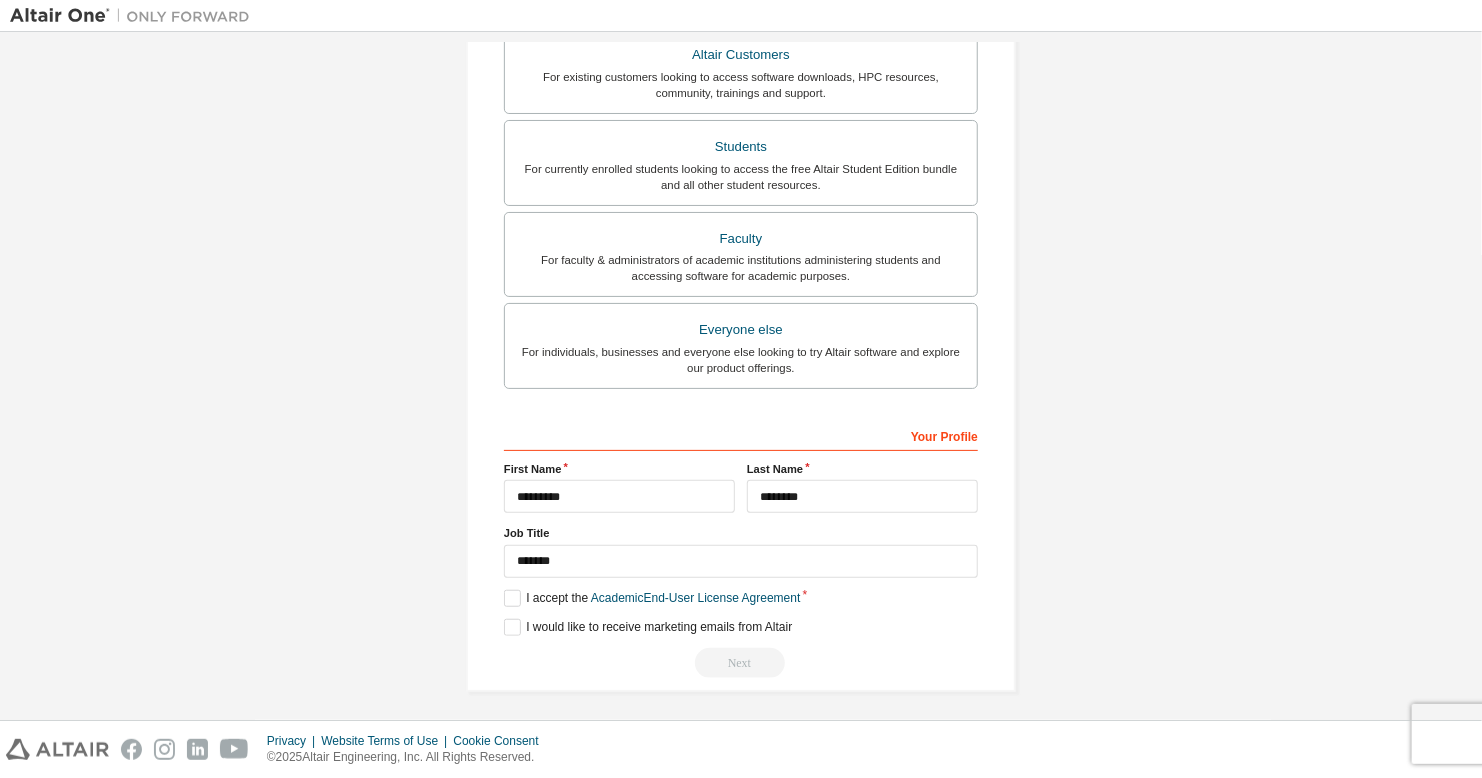 click on "Next" at bounding box center [741, 663] 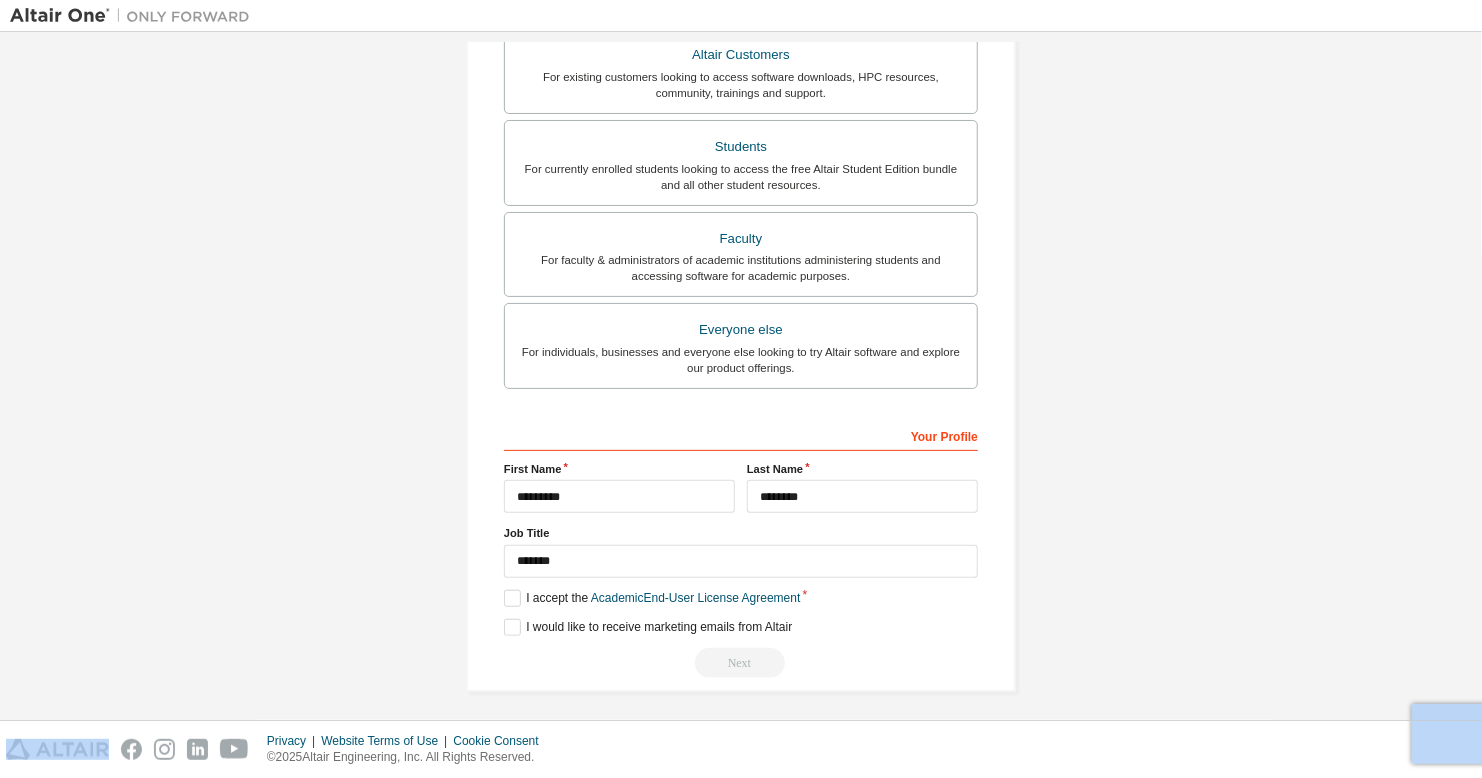 click on "Next" at bounding box center [741, 663] 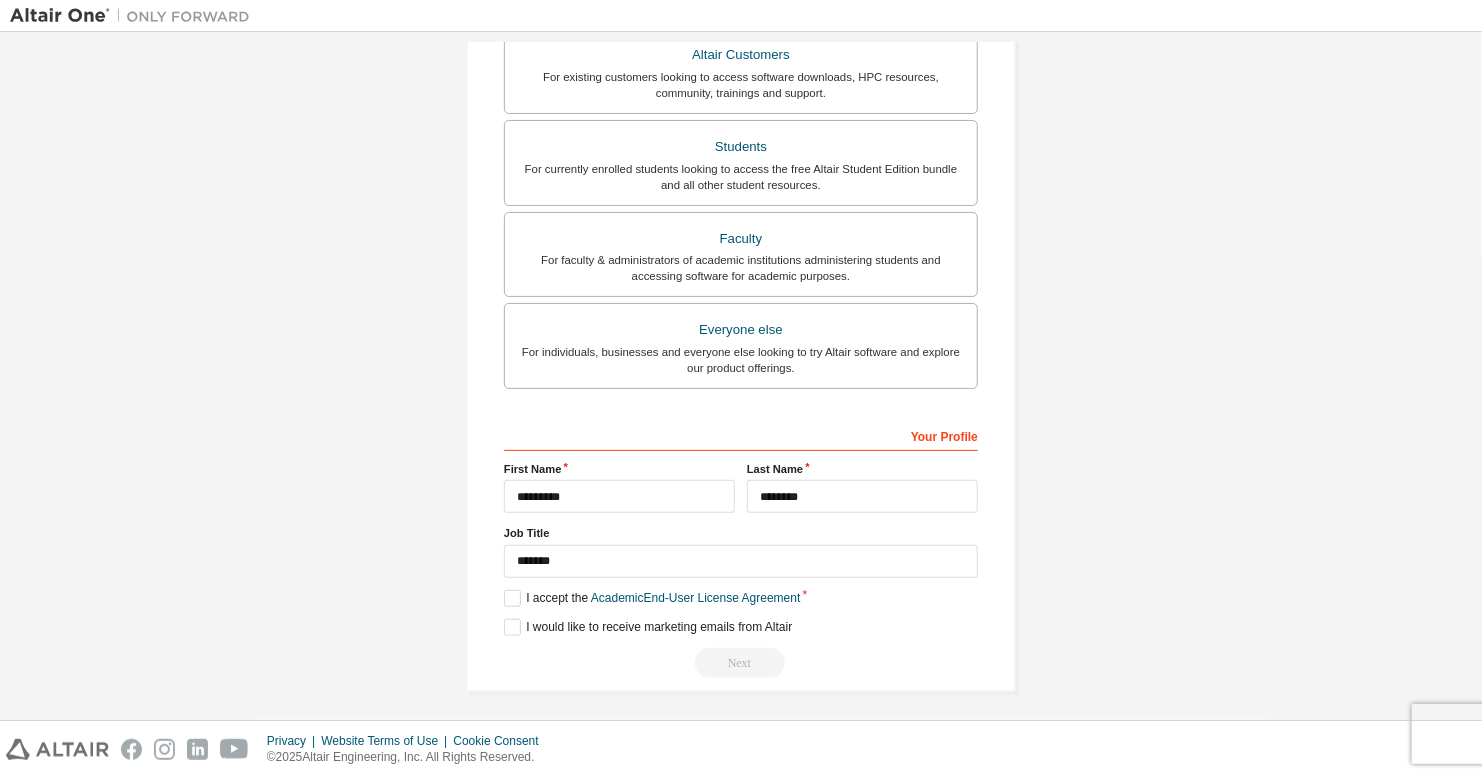 click on "Next" at bounding box center [741, 663] 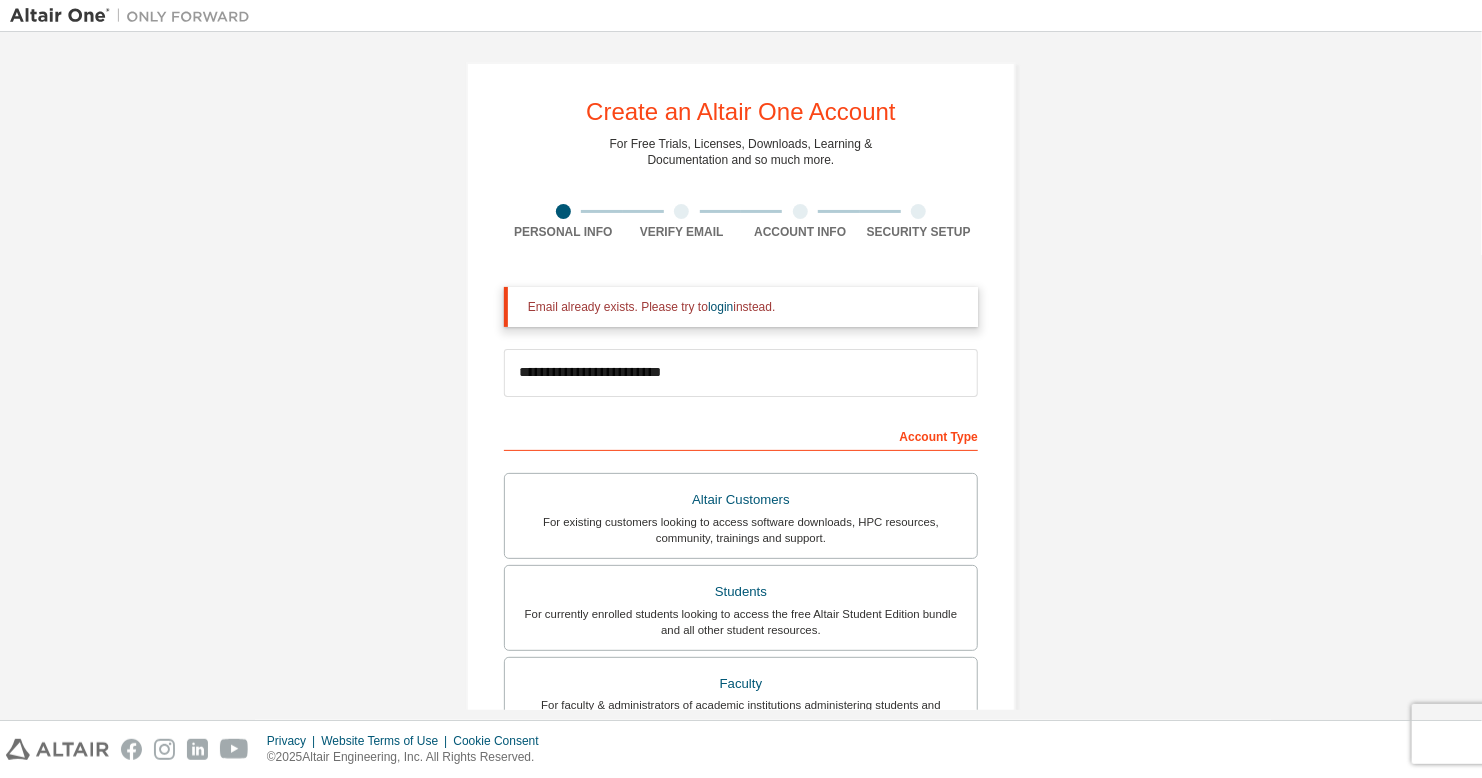 scroll, scrollTop: 0, scrollLeft: 0, axis: both 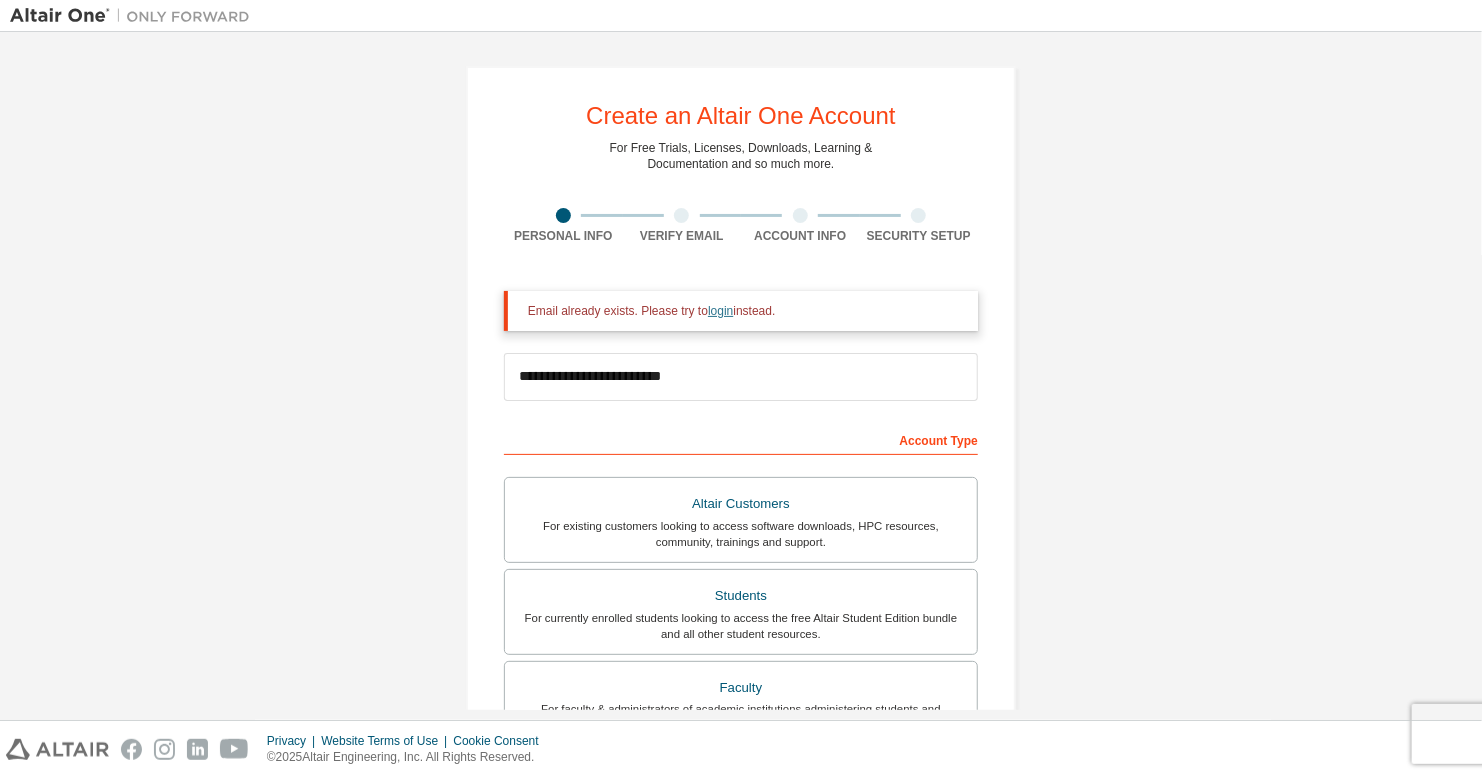 click on "login" at bounding box center (720, 311) 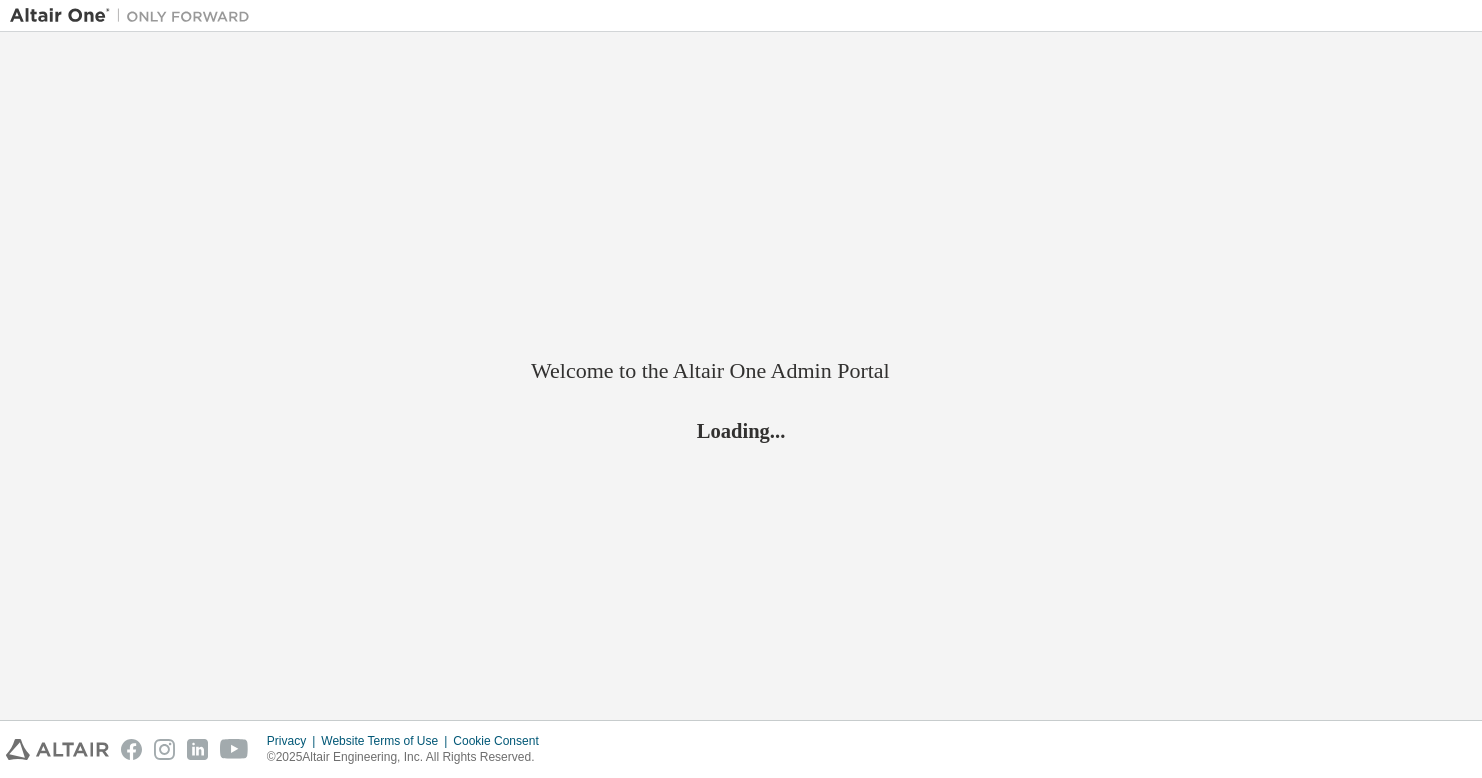 scroll, scrollTop: 0, scrollLeft: 0, axis: both 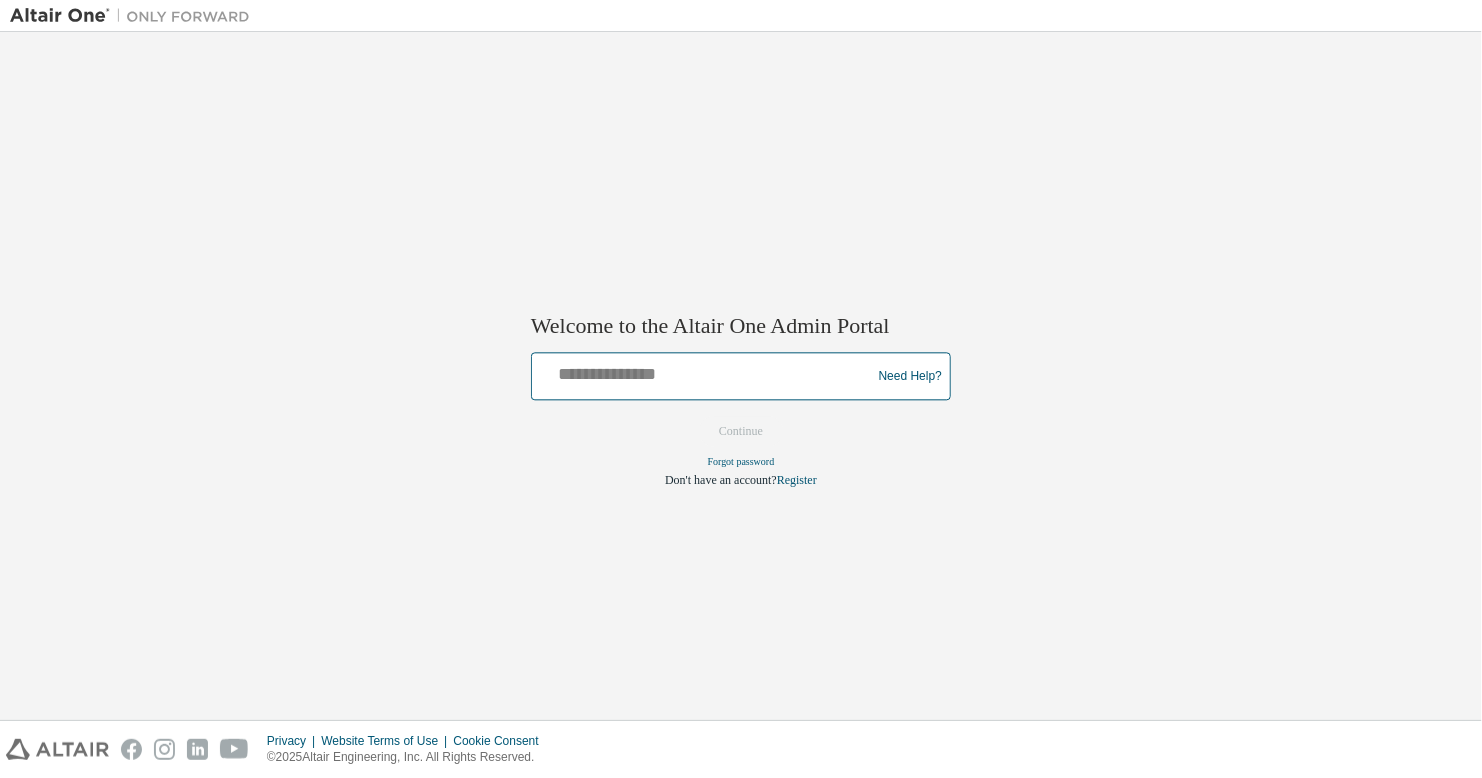 click at bounding box center [704, 372] 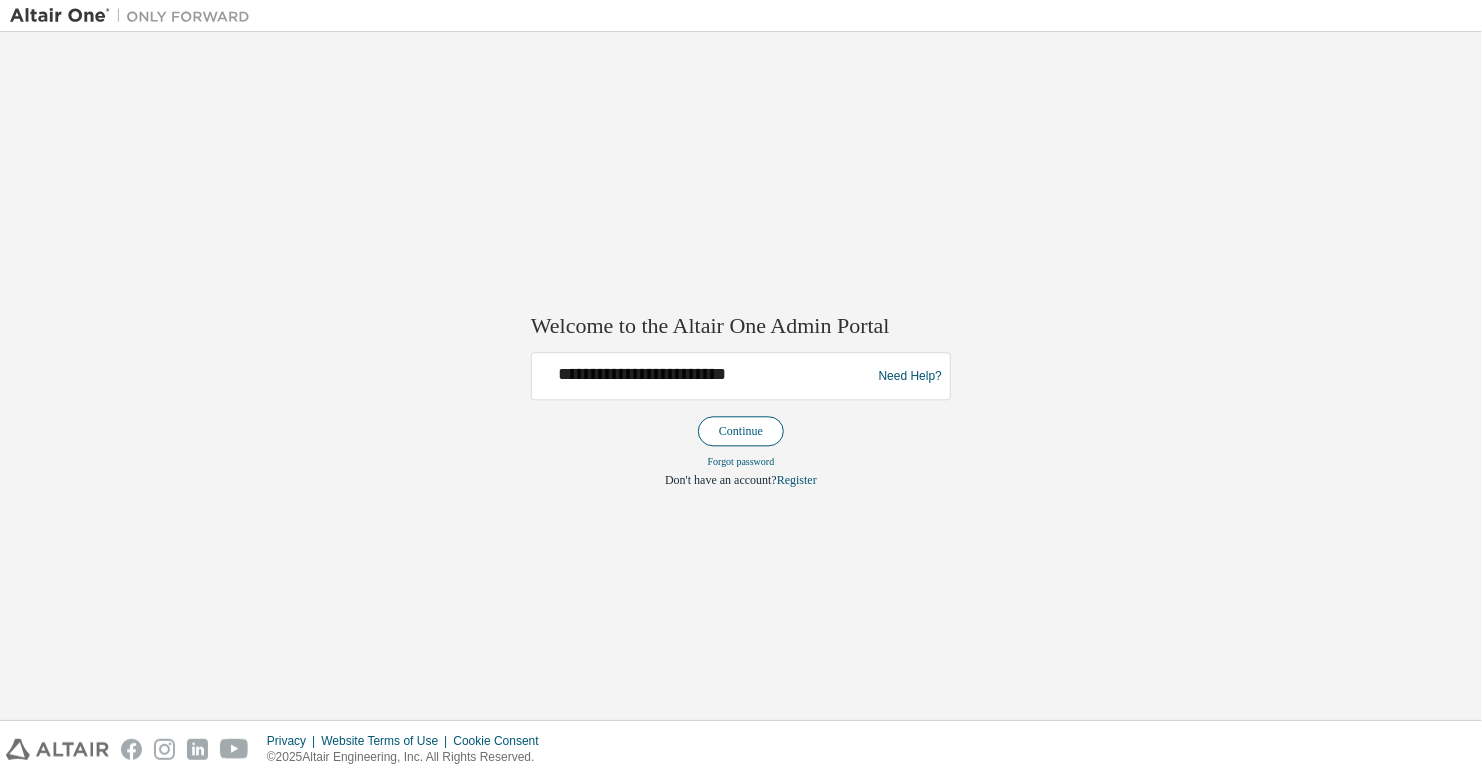 click on "Continue" at bounding box center (741, 432) 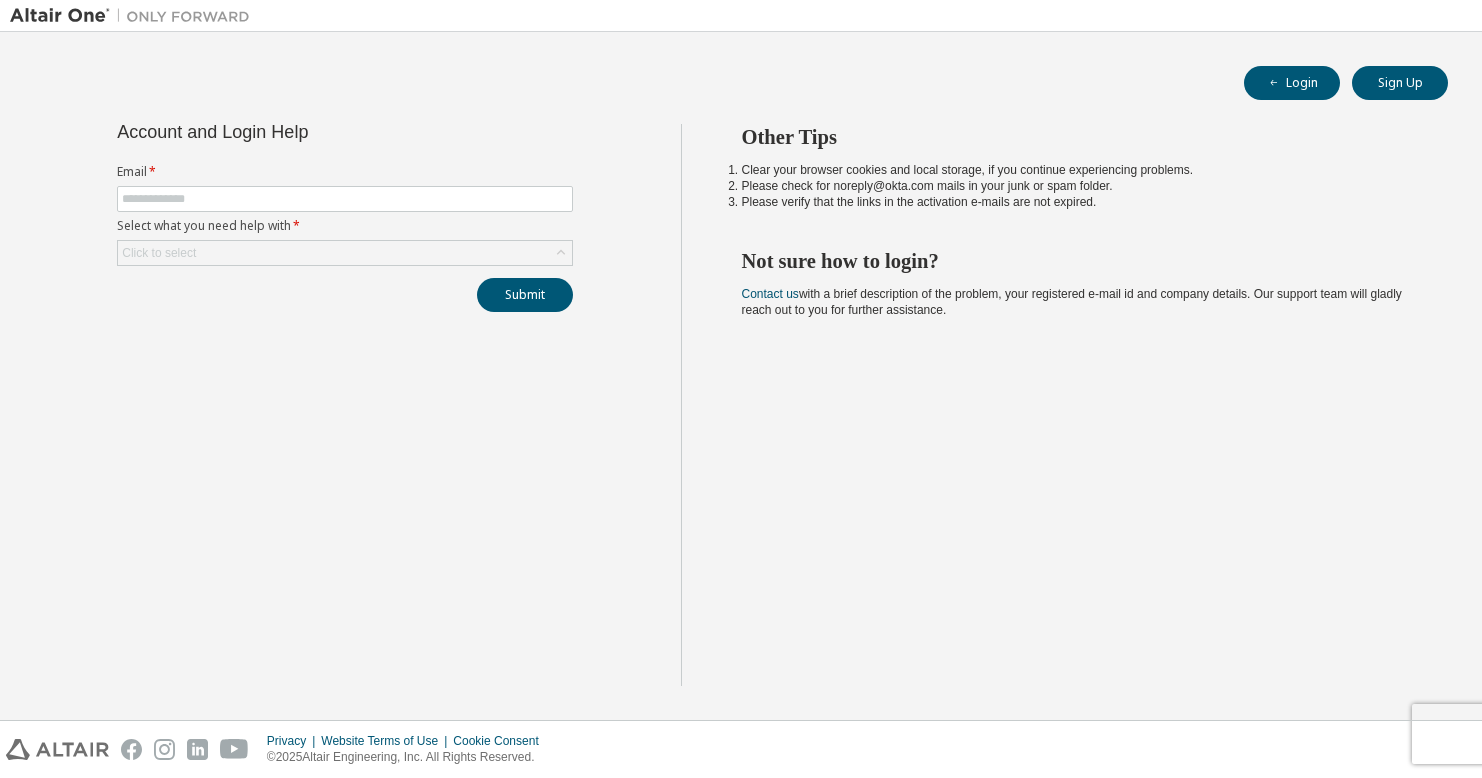 scroll, scrollTop: 0, scrollLeft: 0, axis: both 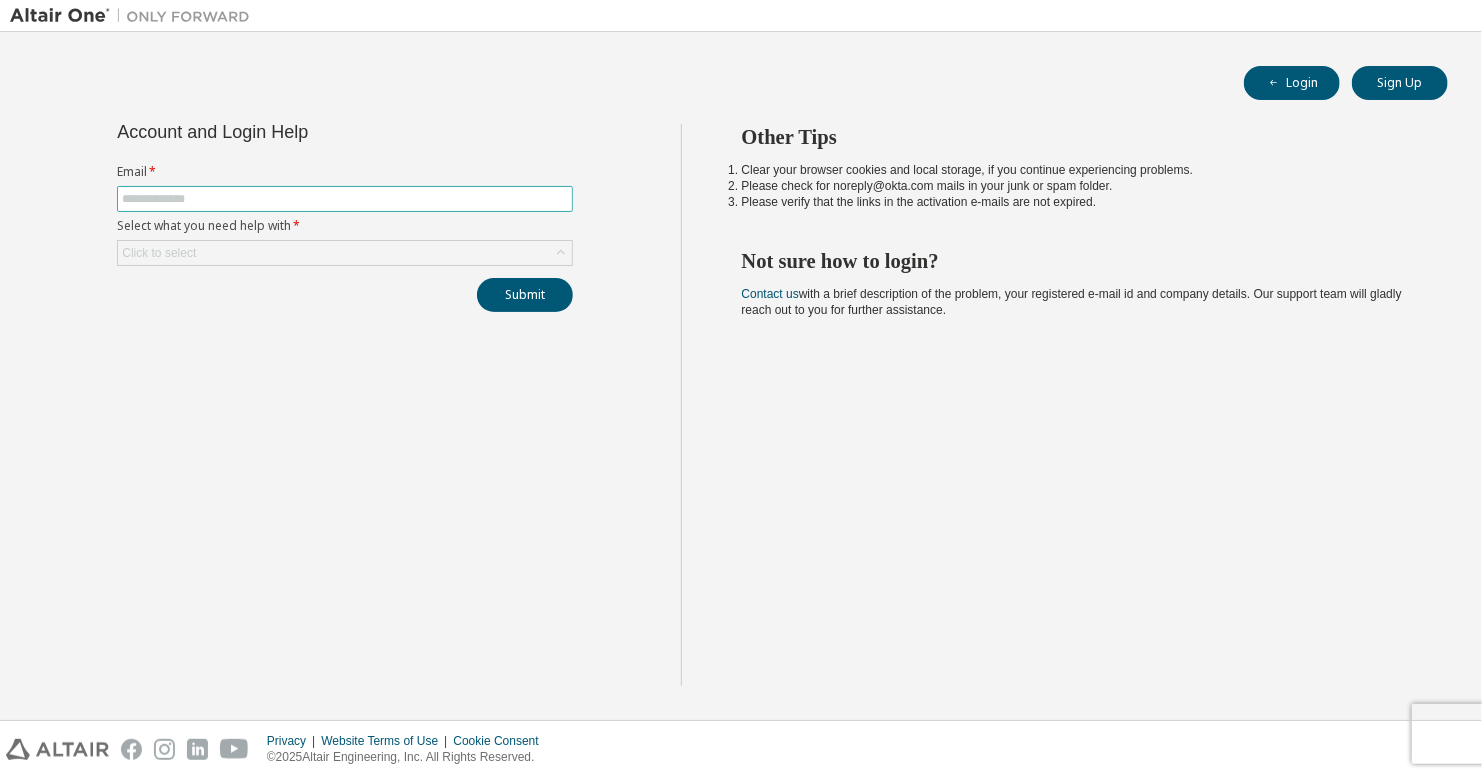 click at bounding box center [345, 199] 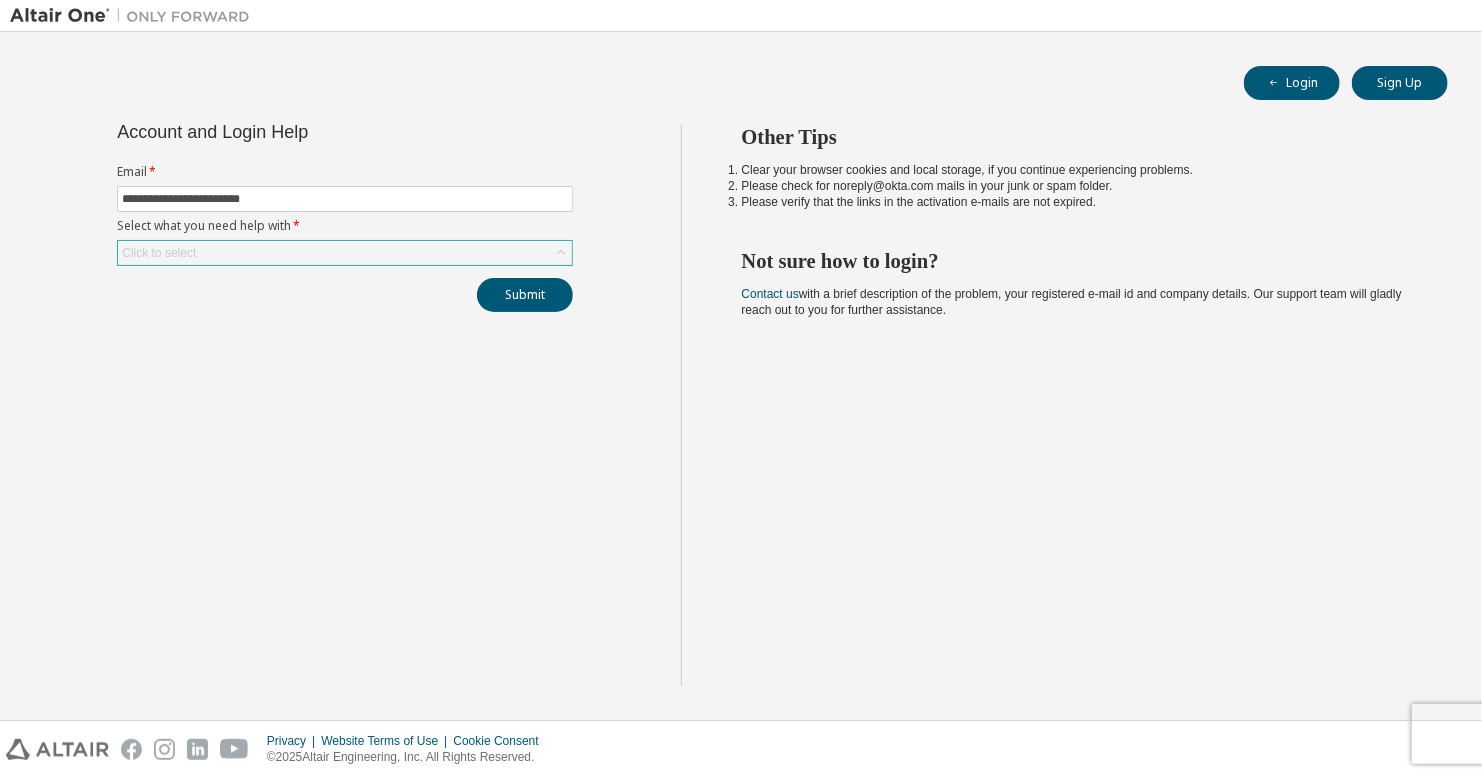 click on "Click to select" at bounding box center (345, 253) 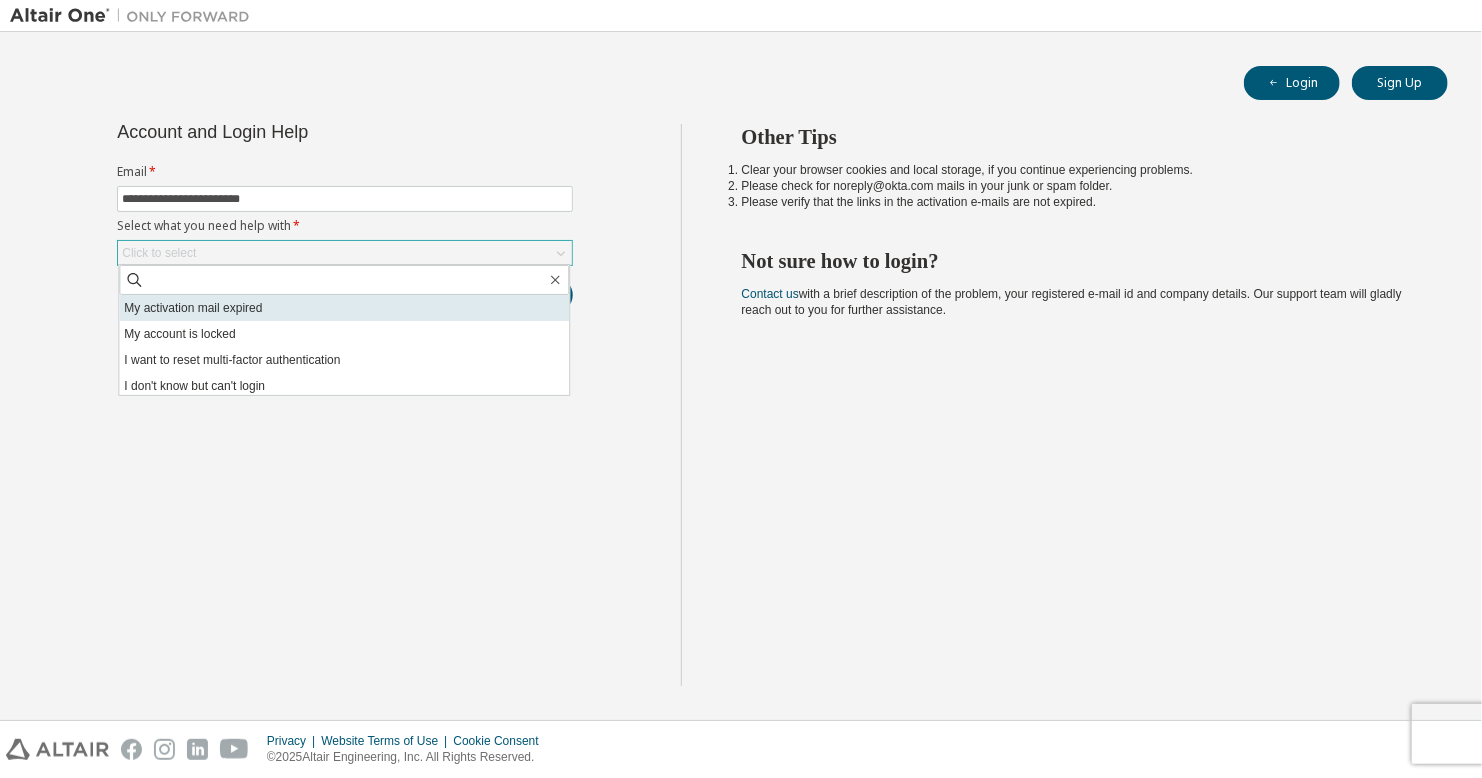 scroll, scrollTop: 56, scrollLeft: 0, axis: vertical 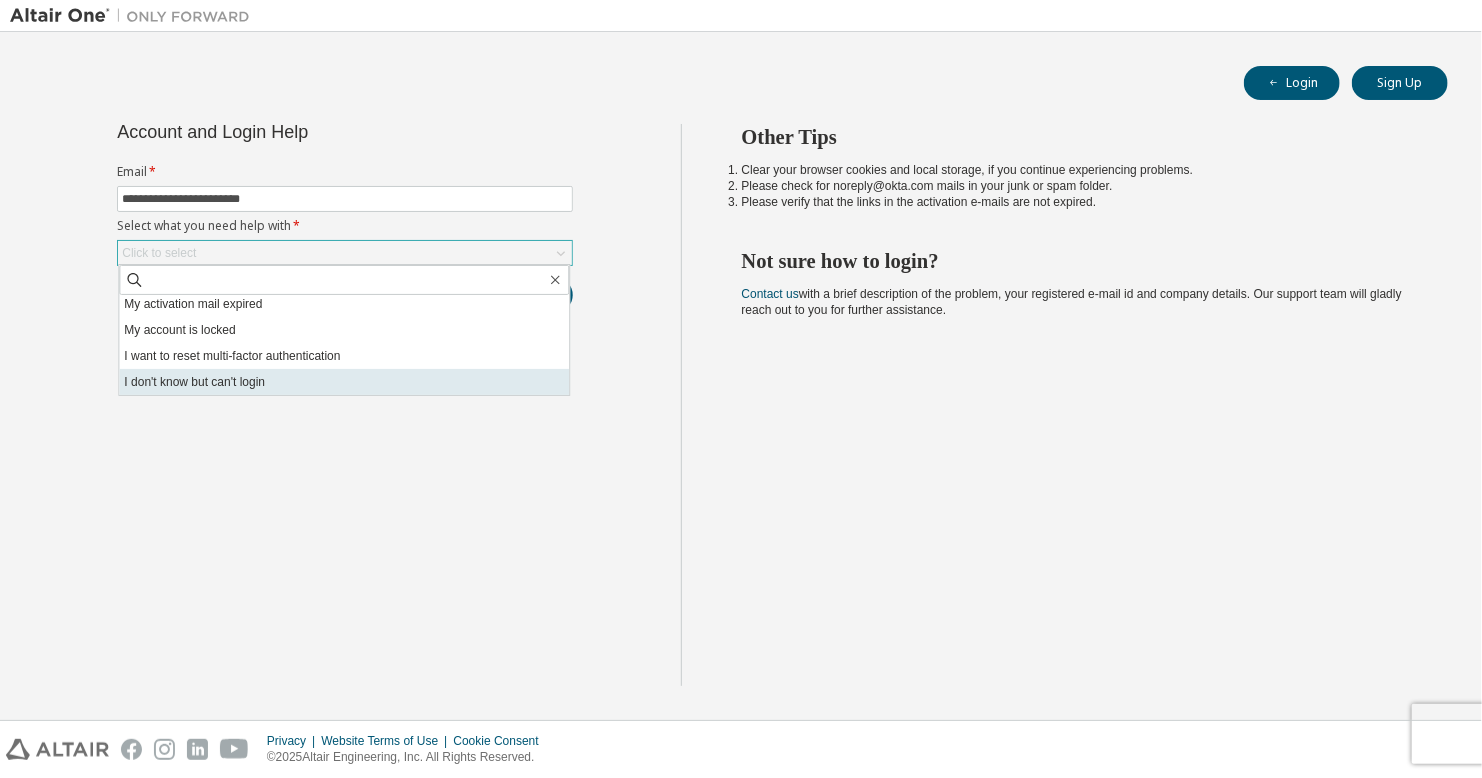 click on "I don't know but can't login" at bounding box center [344, 382] 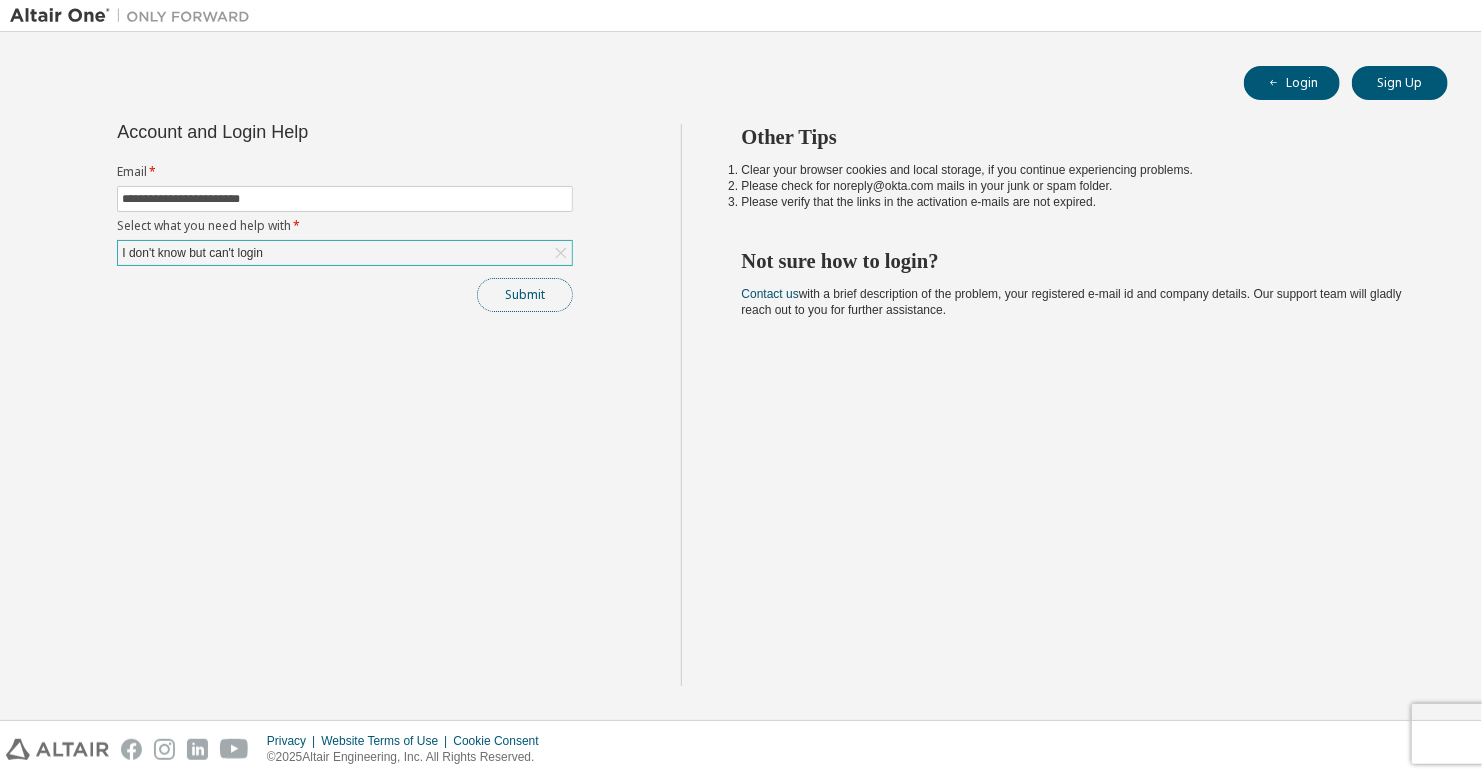 click on "Submit" at bounding box center (525, 295) 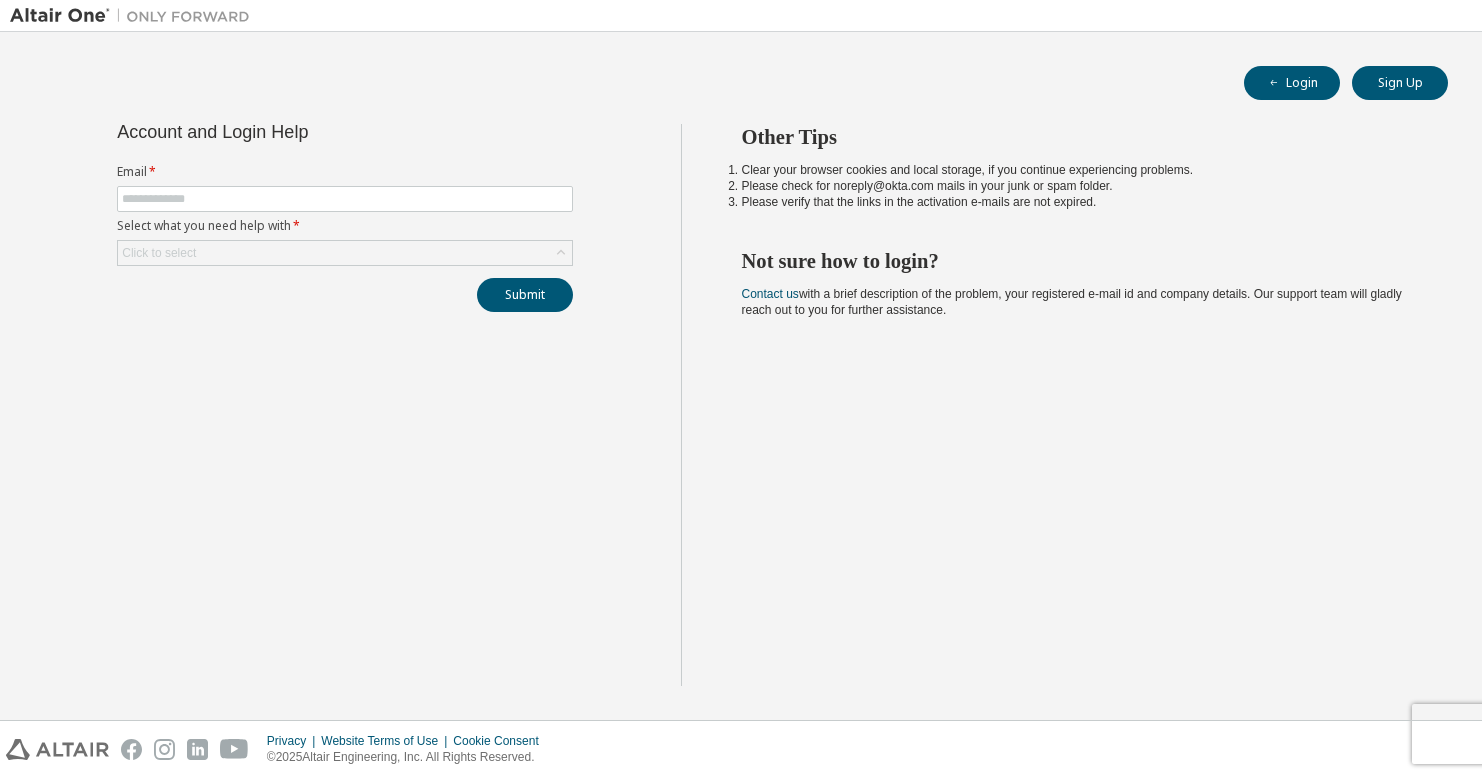 scroll, scrollTop: 0, scrollLeft: 0, axis: both 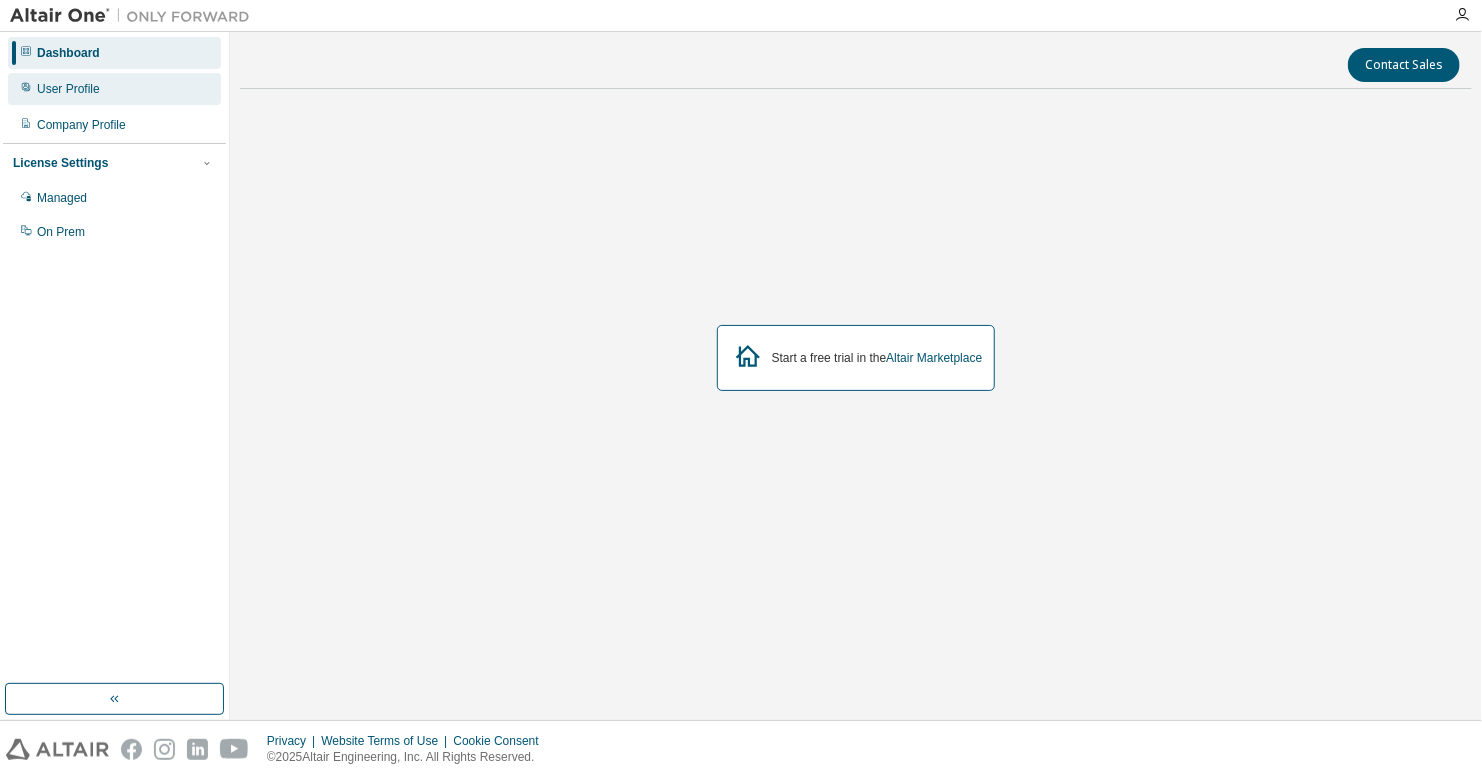 click on "User Profile" at bounding box center [114, 89] 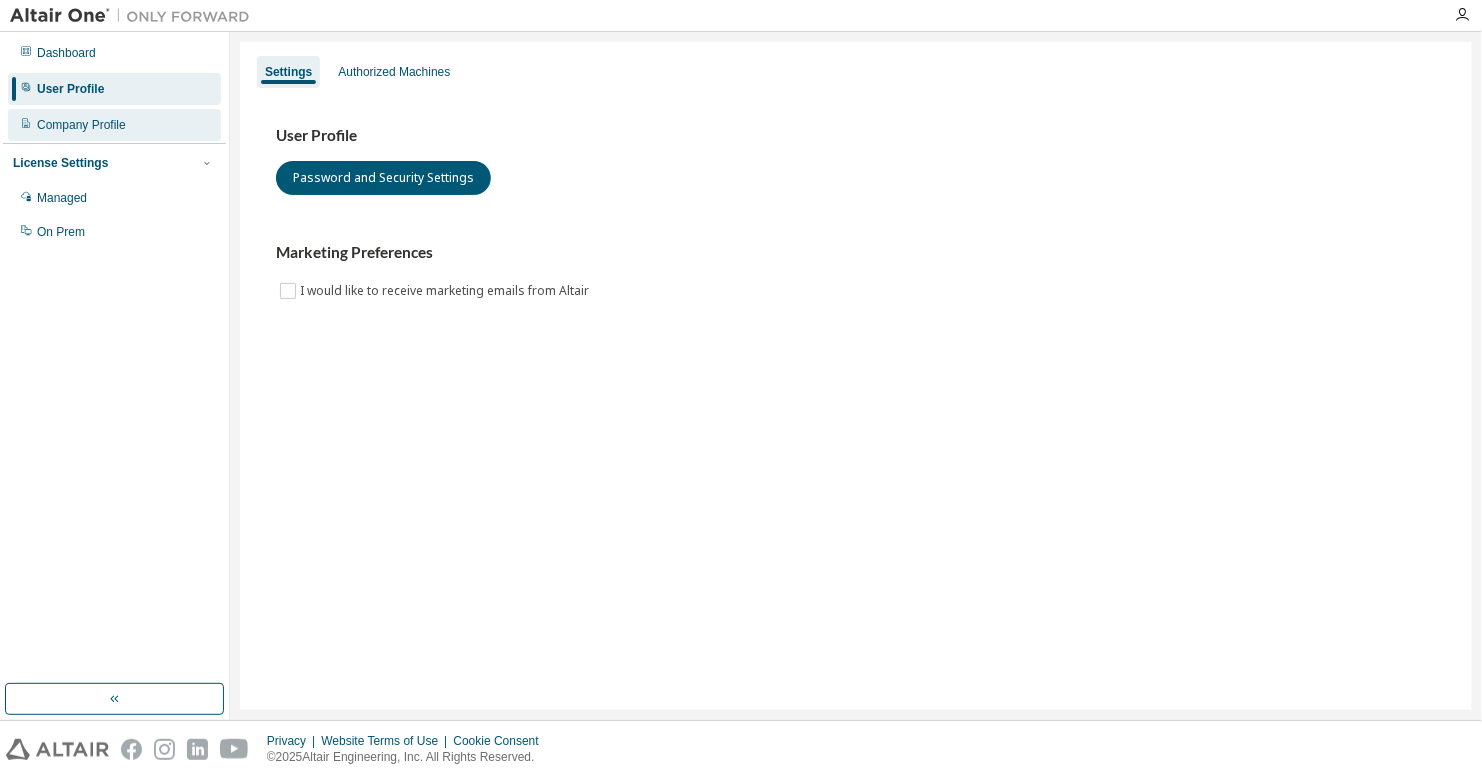 click on "Company Profile" at bounding box center [114, 125] 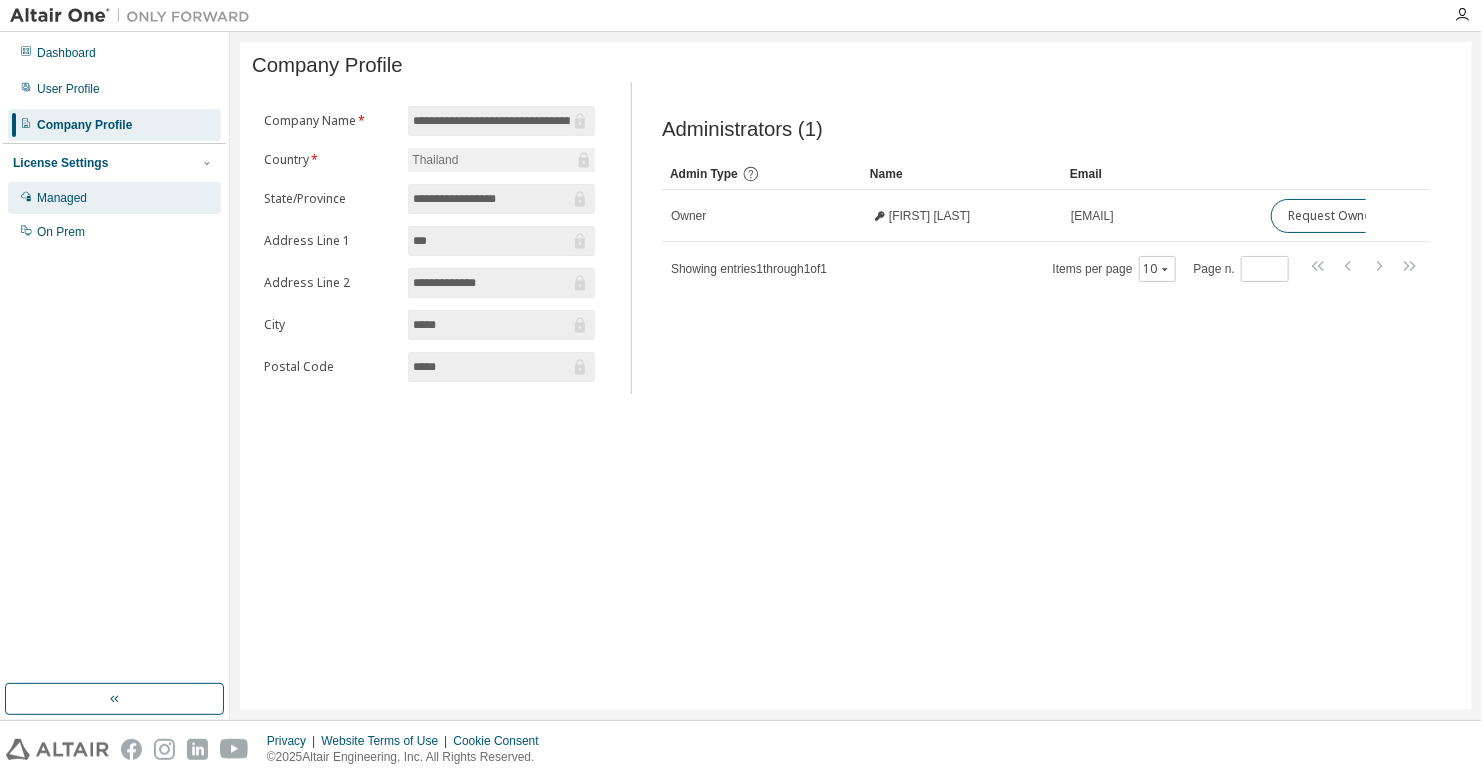 click on "Managed" at bounding box center (114, 198) 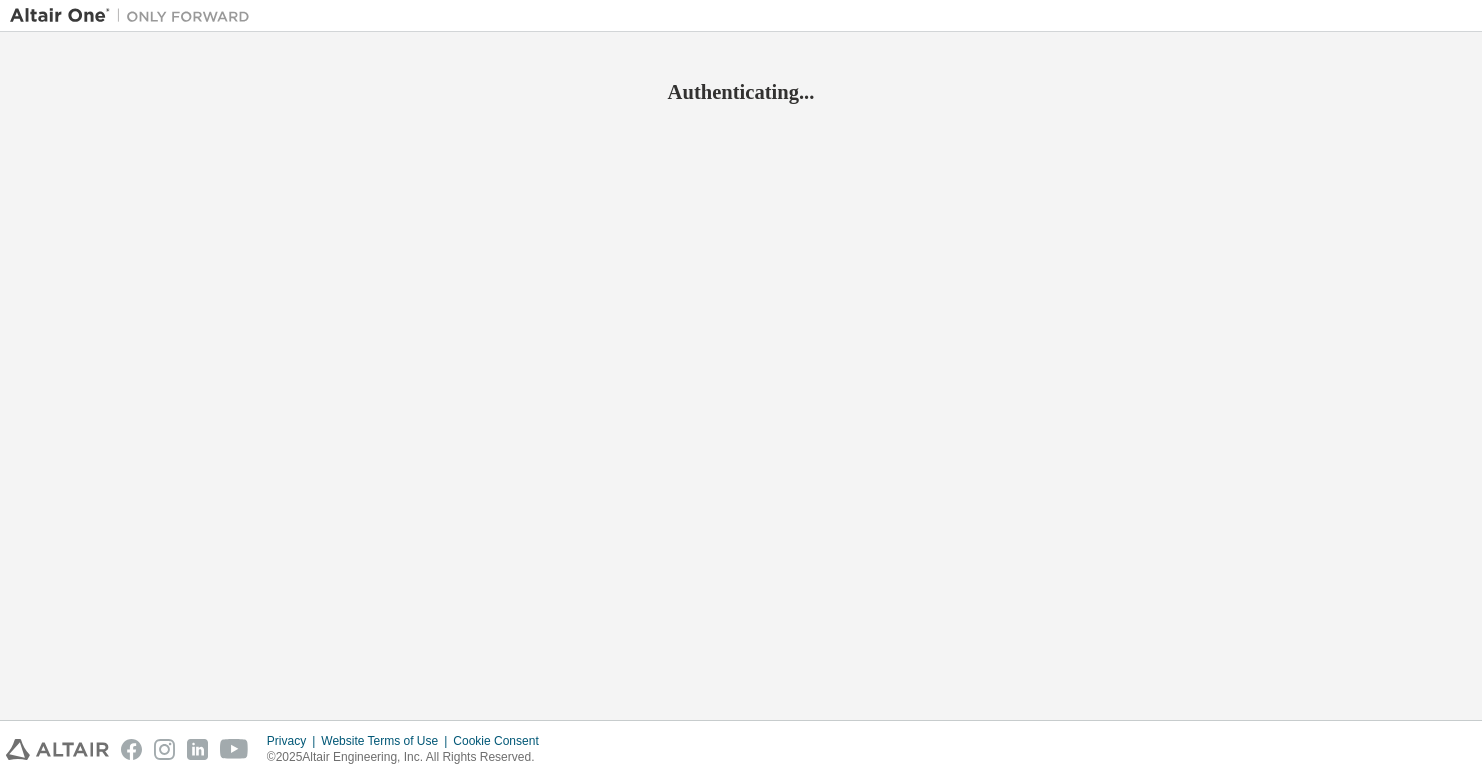 scroll, scrollTop: 0, scrollLeft: 0, axis: both 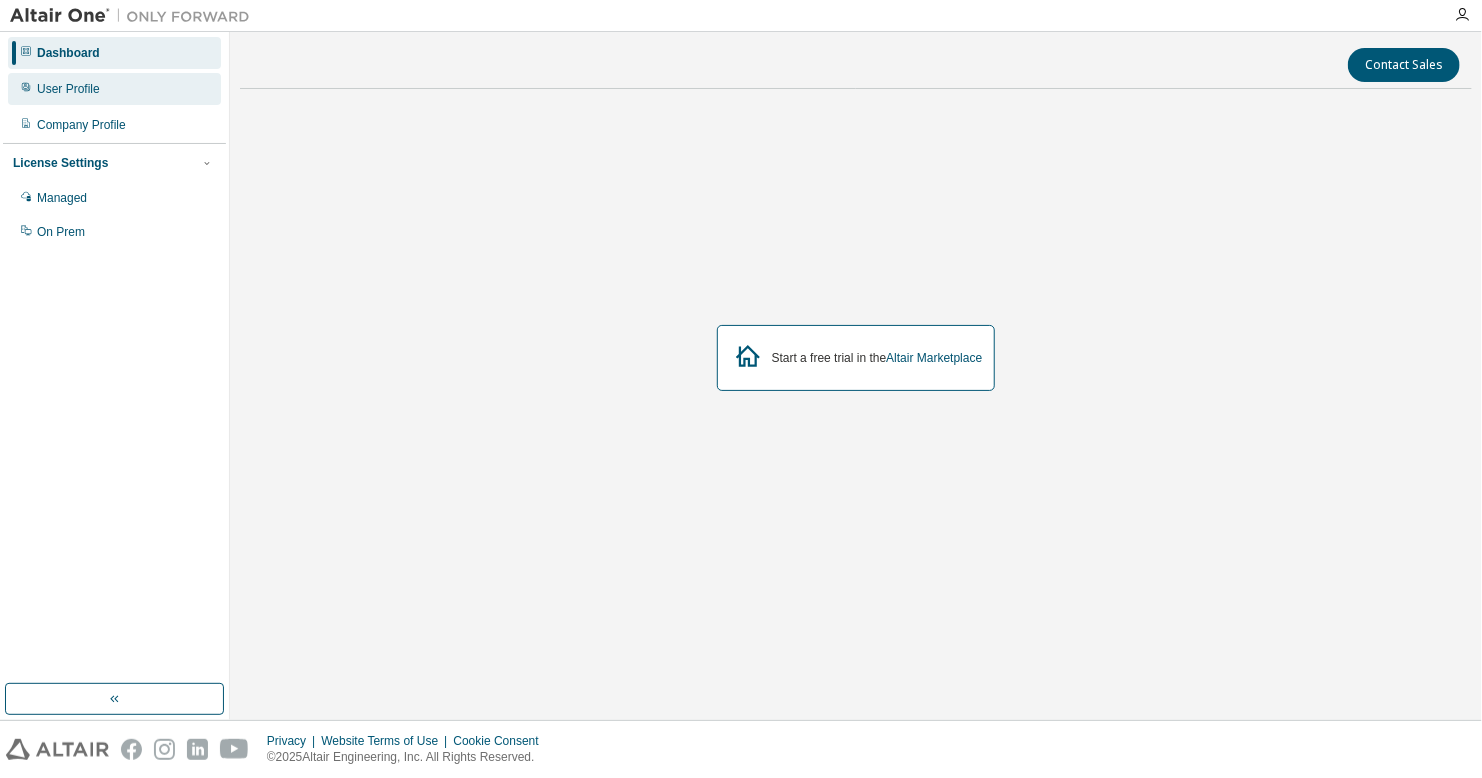 click on "User Profile" at bounding box center [114, 89] 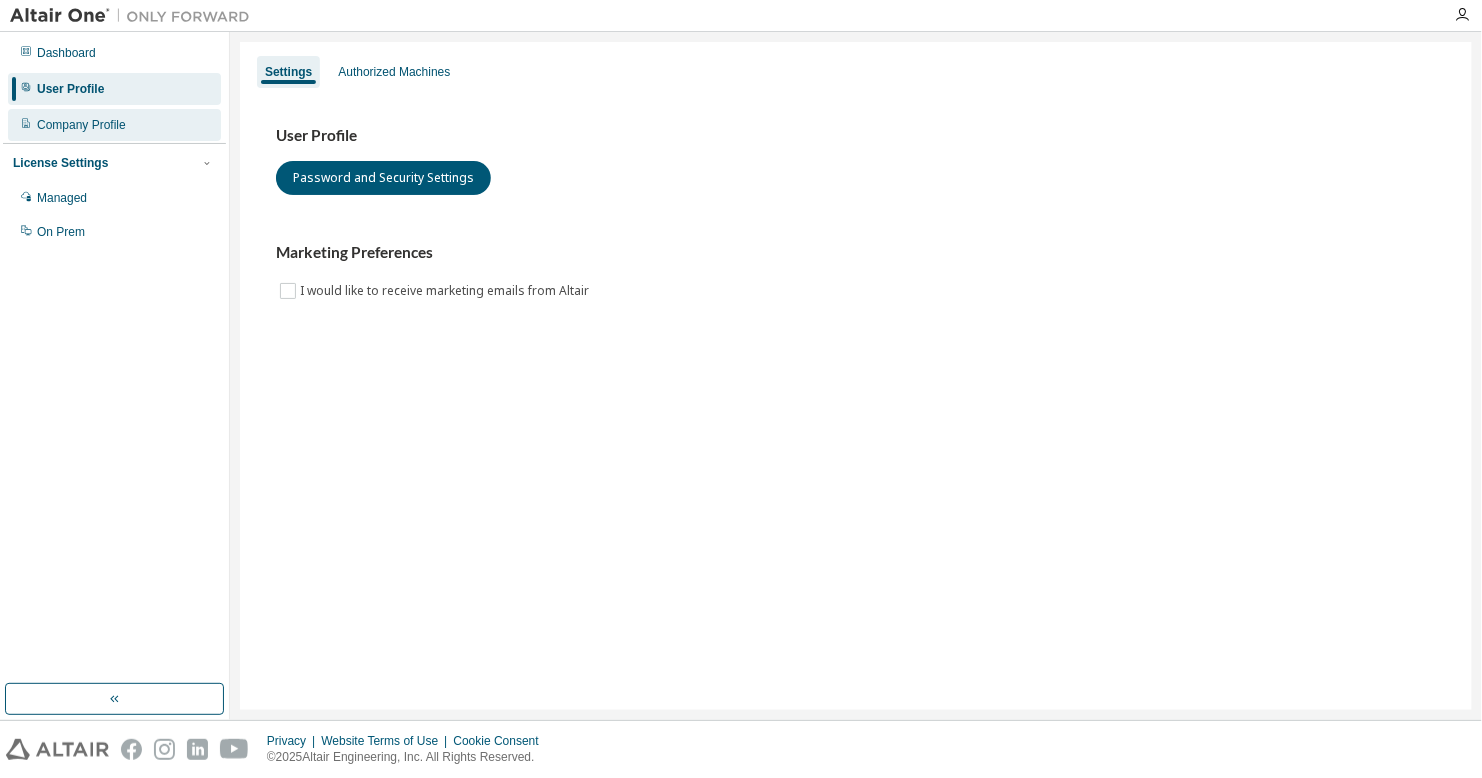 click on "Company Profile" at bounding box center (114, 125) 